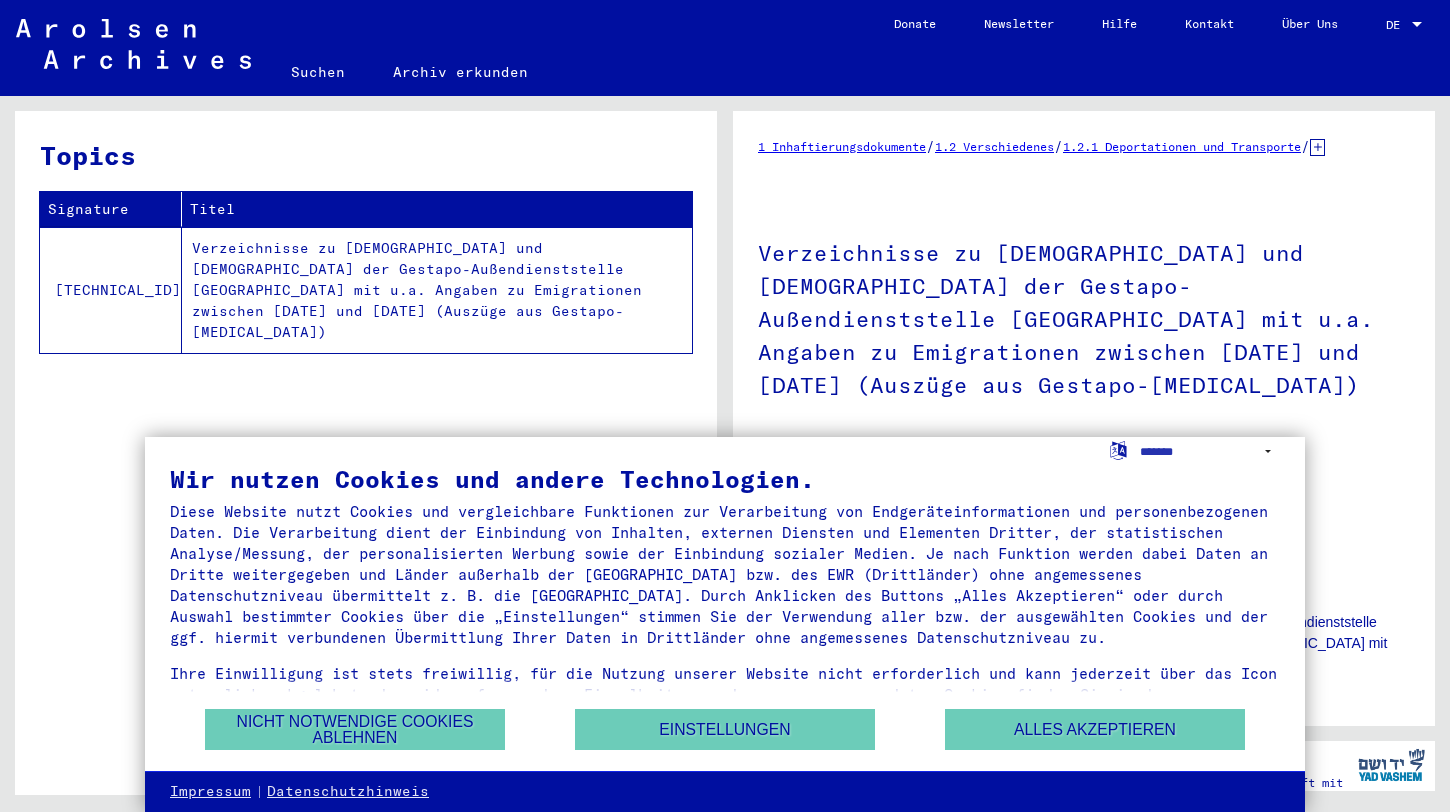 scroll, scrollTop: 0, scrollLeft: 0, axis: both 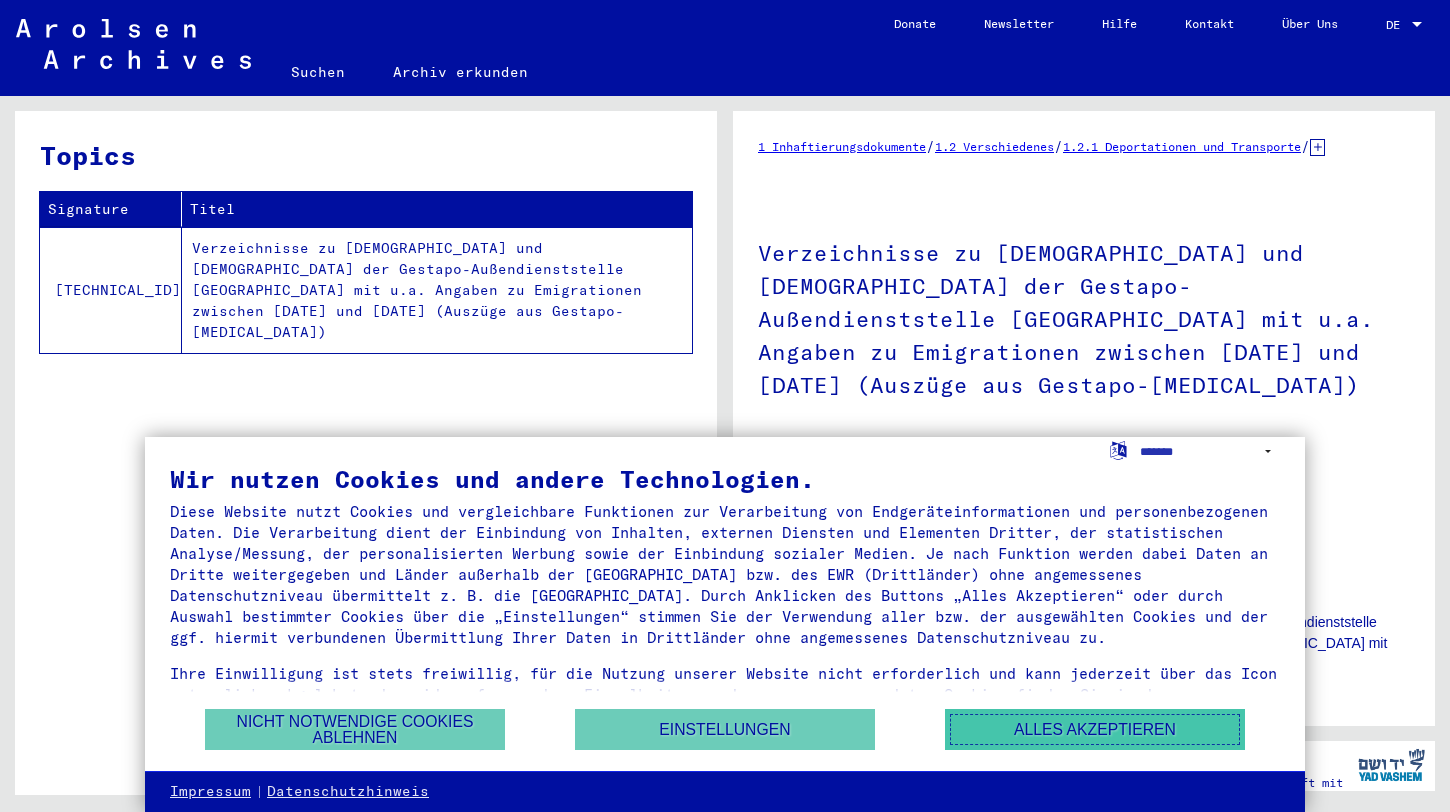 click on "Alles akzeptieren" at bounding box center [1095, 729] 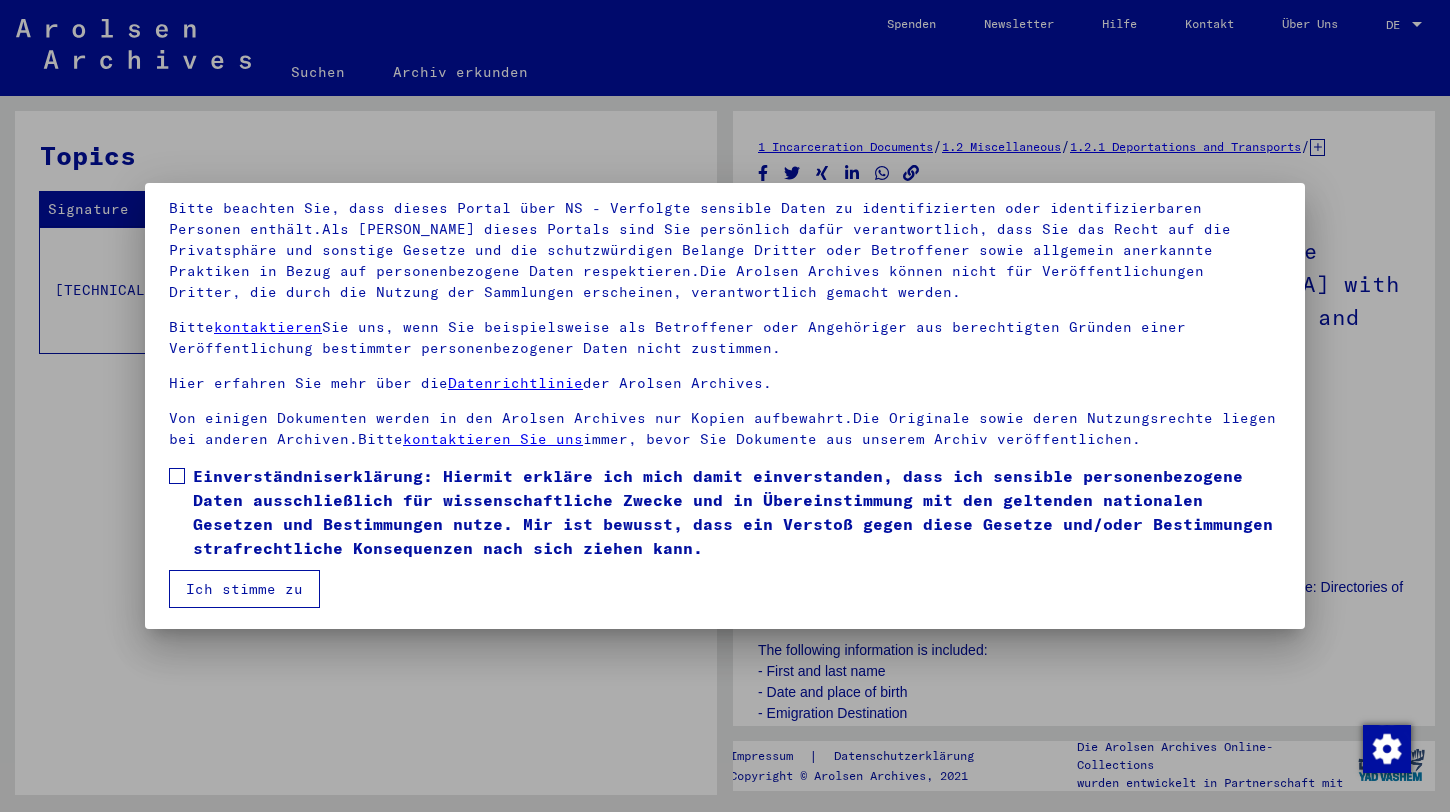 scroll, scrollTop: 133, scrollLeft: 0, axis: vertical 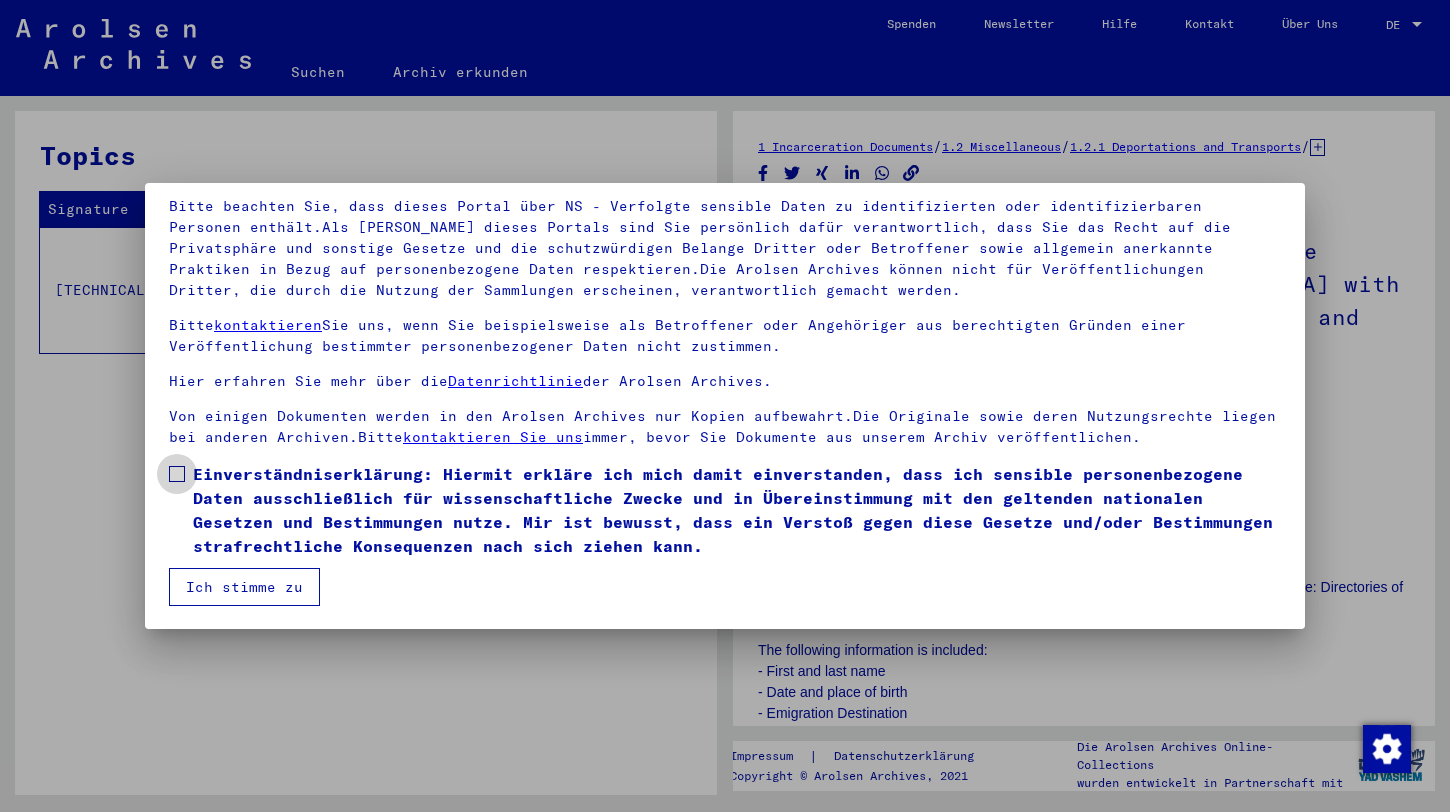 click on "Einverständniserklärung: Hiermit erkläre ich mich damit einverstanden, dass ich sensible personenbezogene Daten ausschließlich für wissenschaftliche Zwecke und in Übereinstimmung mit den geltenden nationalen Gesetzen und Bestimmungen nutze. Mir ist bewusst, dass ein Verstoß gegen diese Gesetze und/oder Bestimmungen strafrechtliche Konsequenzen nach sich ziehen kann." at bounding box center (737, 510) 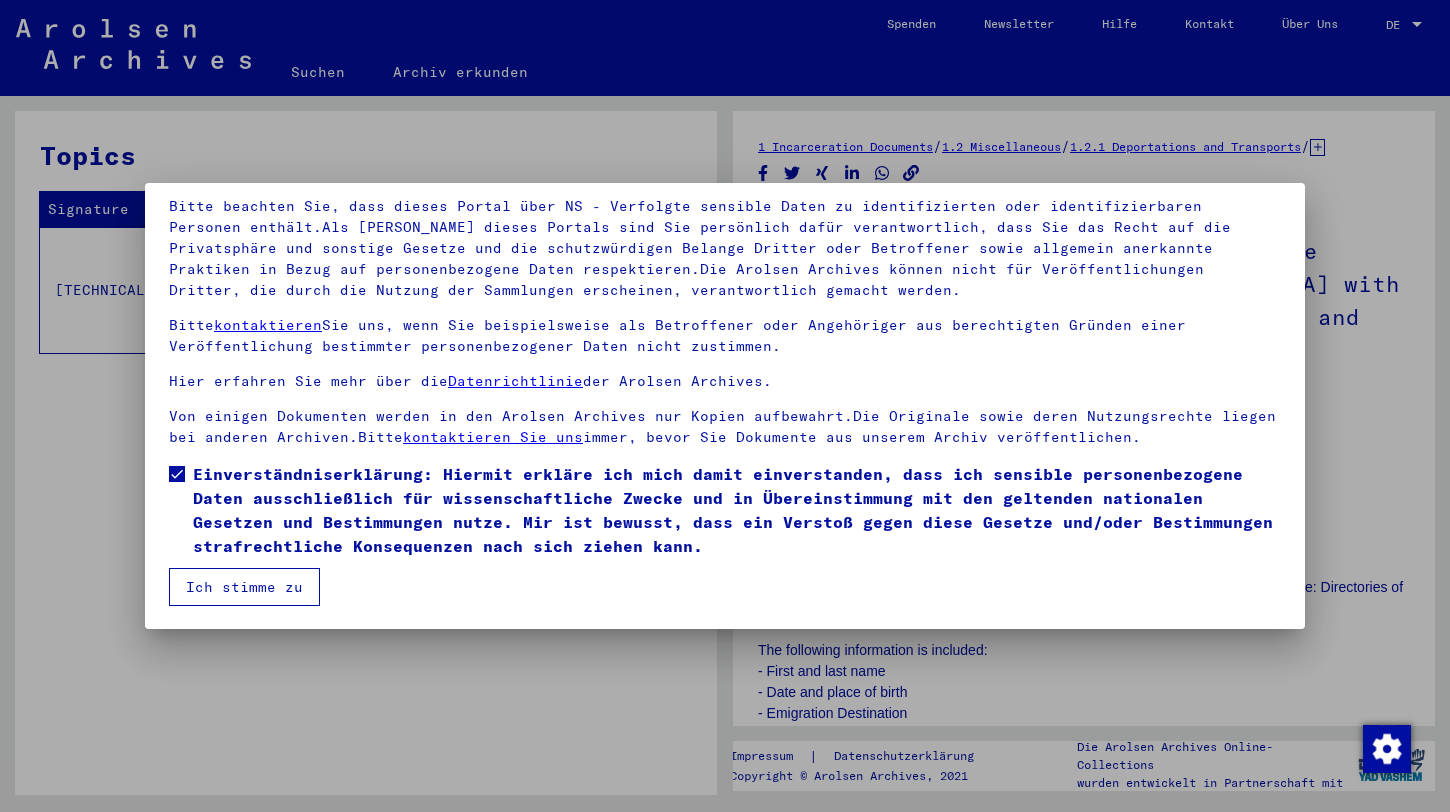 click on "Ich stimme zu" at bounding box center [244, 587] 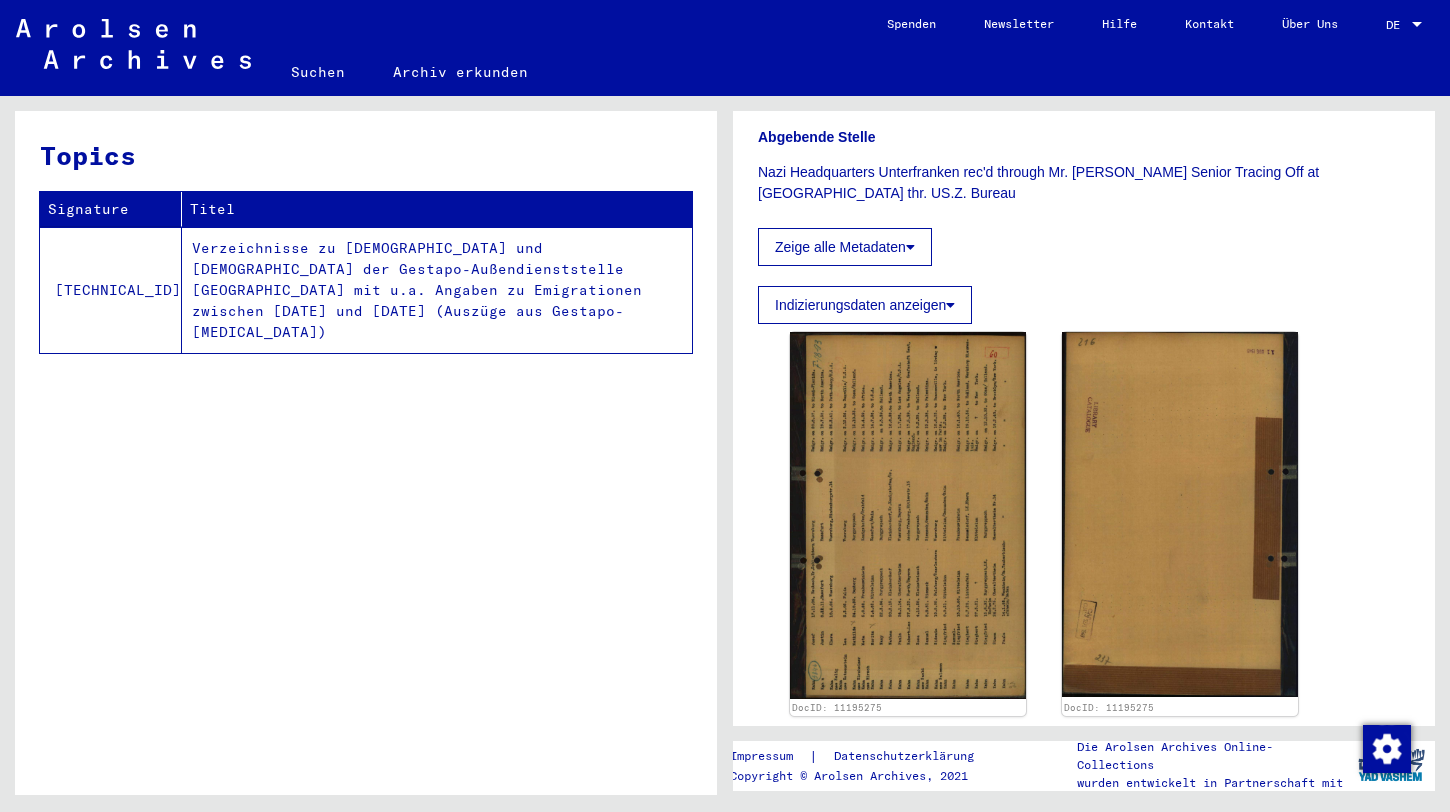 scroll, scrollTop: 568, scrollLeft: 0, axis: vertical 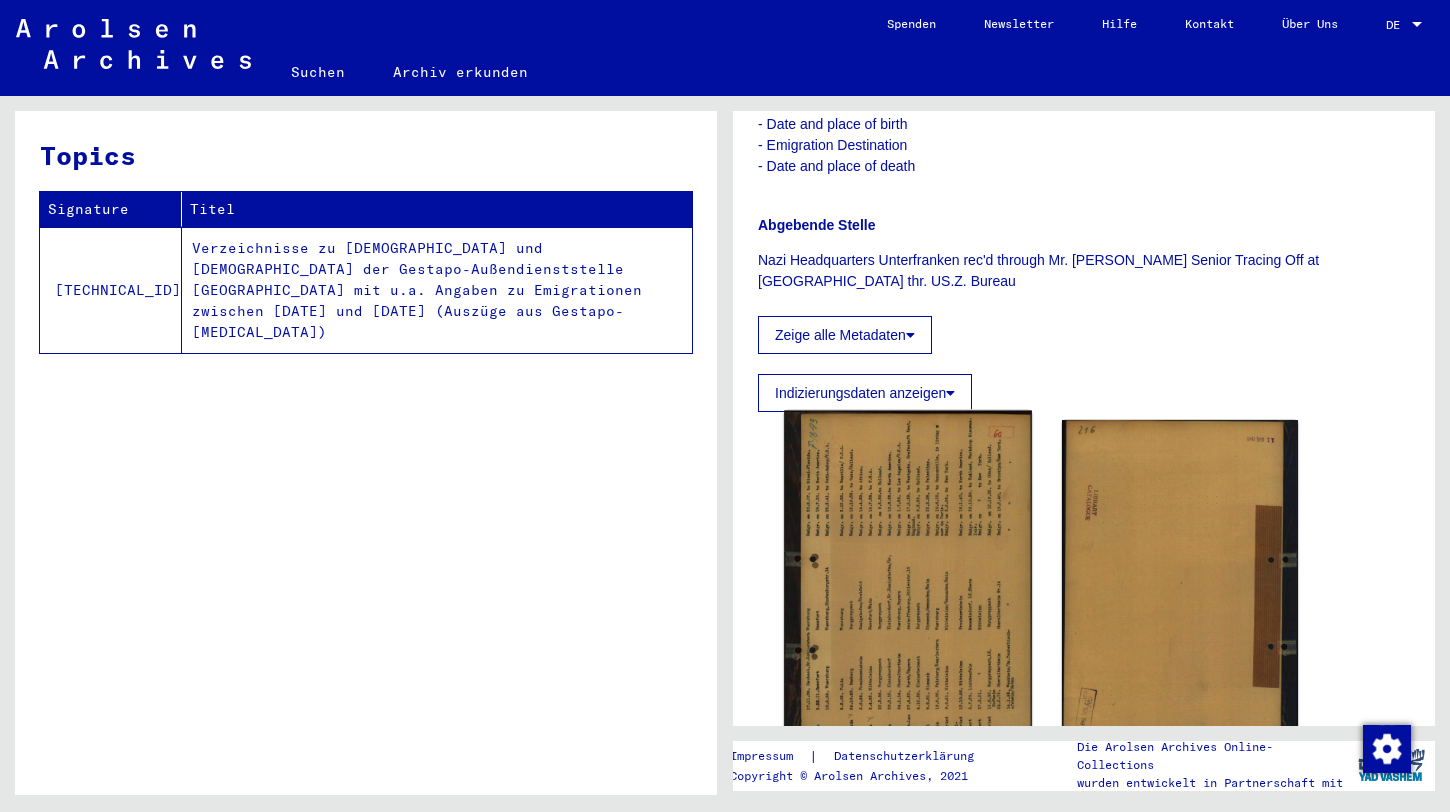 click 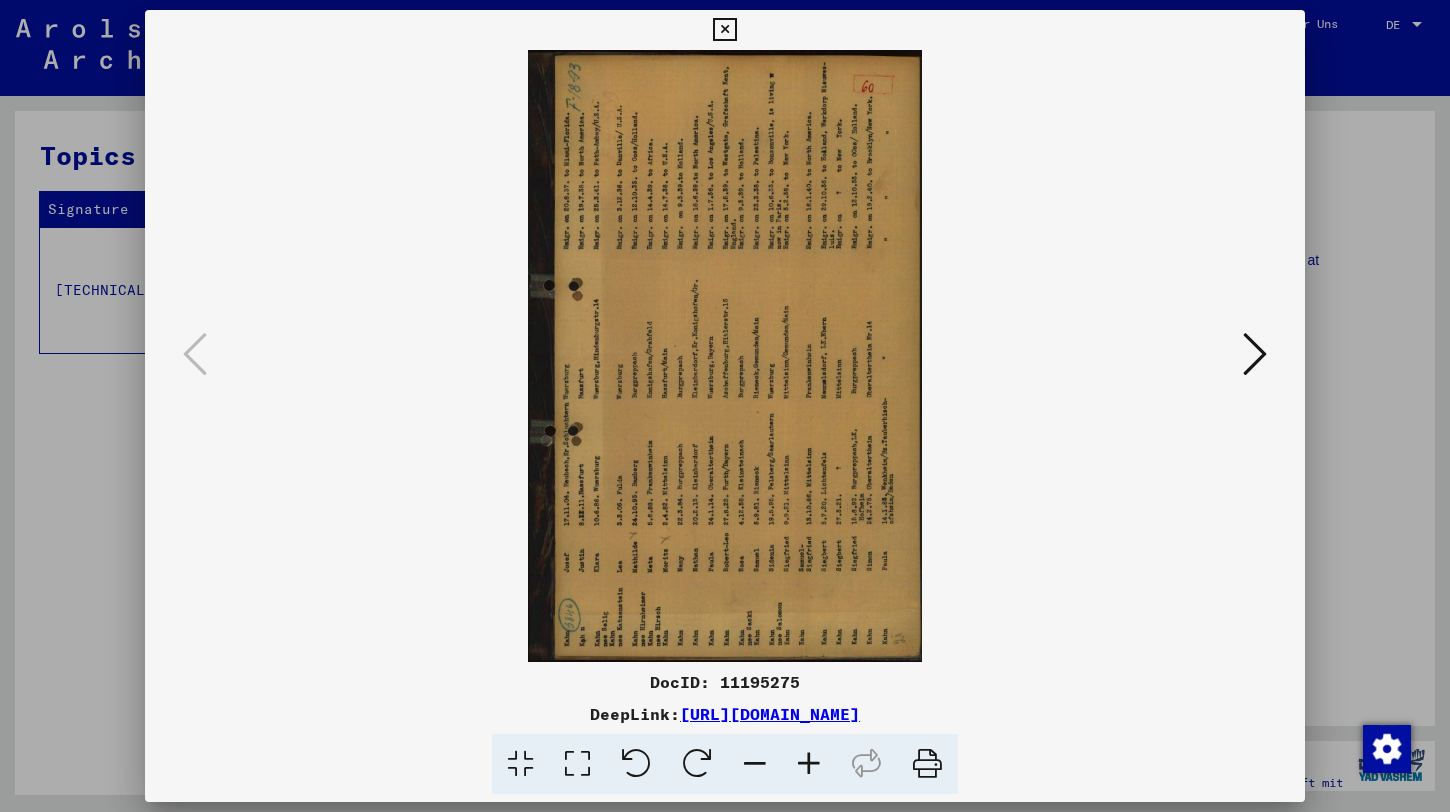 click on "[URL][DOMAIN_NAME]" at bounding box center (770, 714) 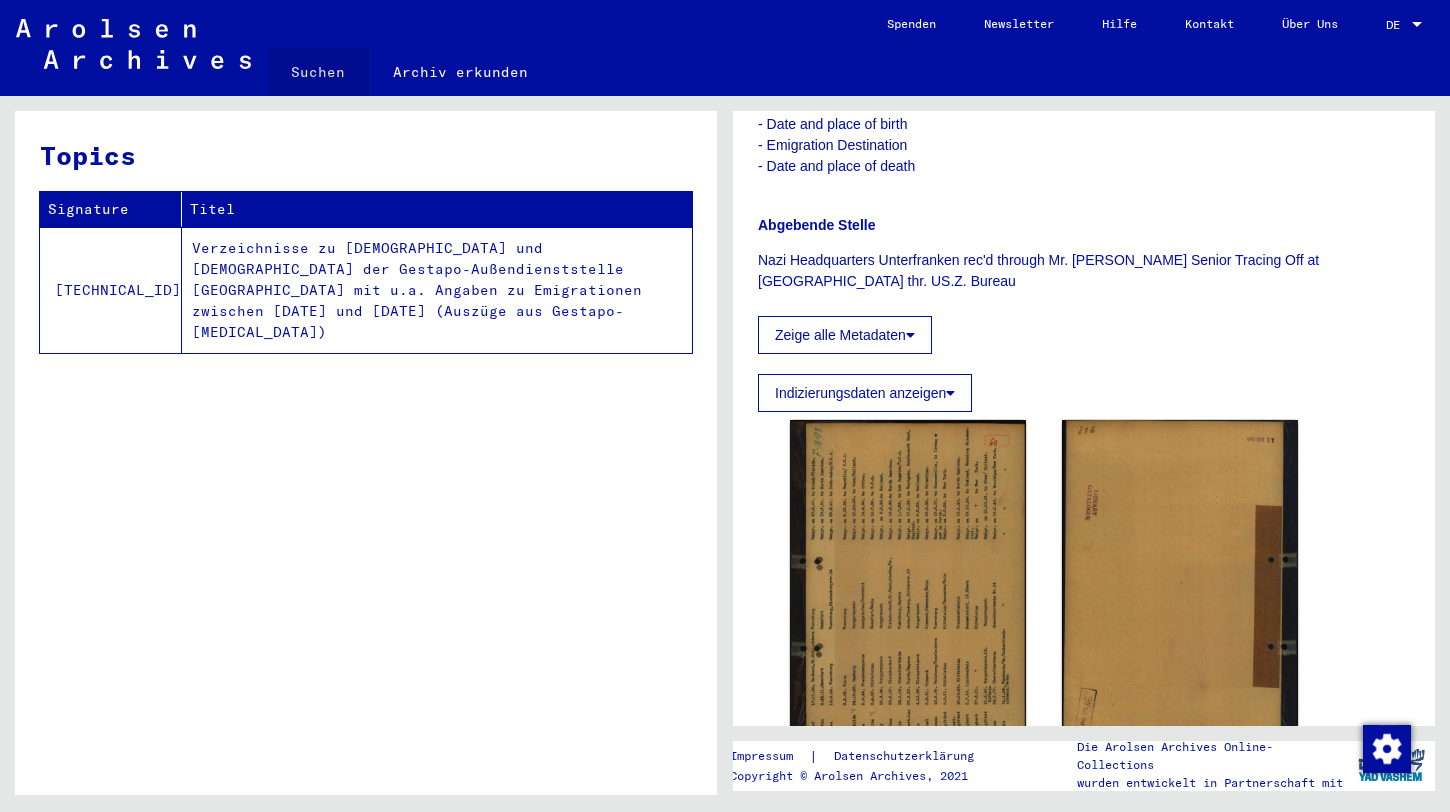 click on "Suchen" 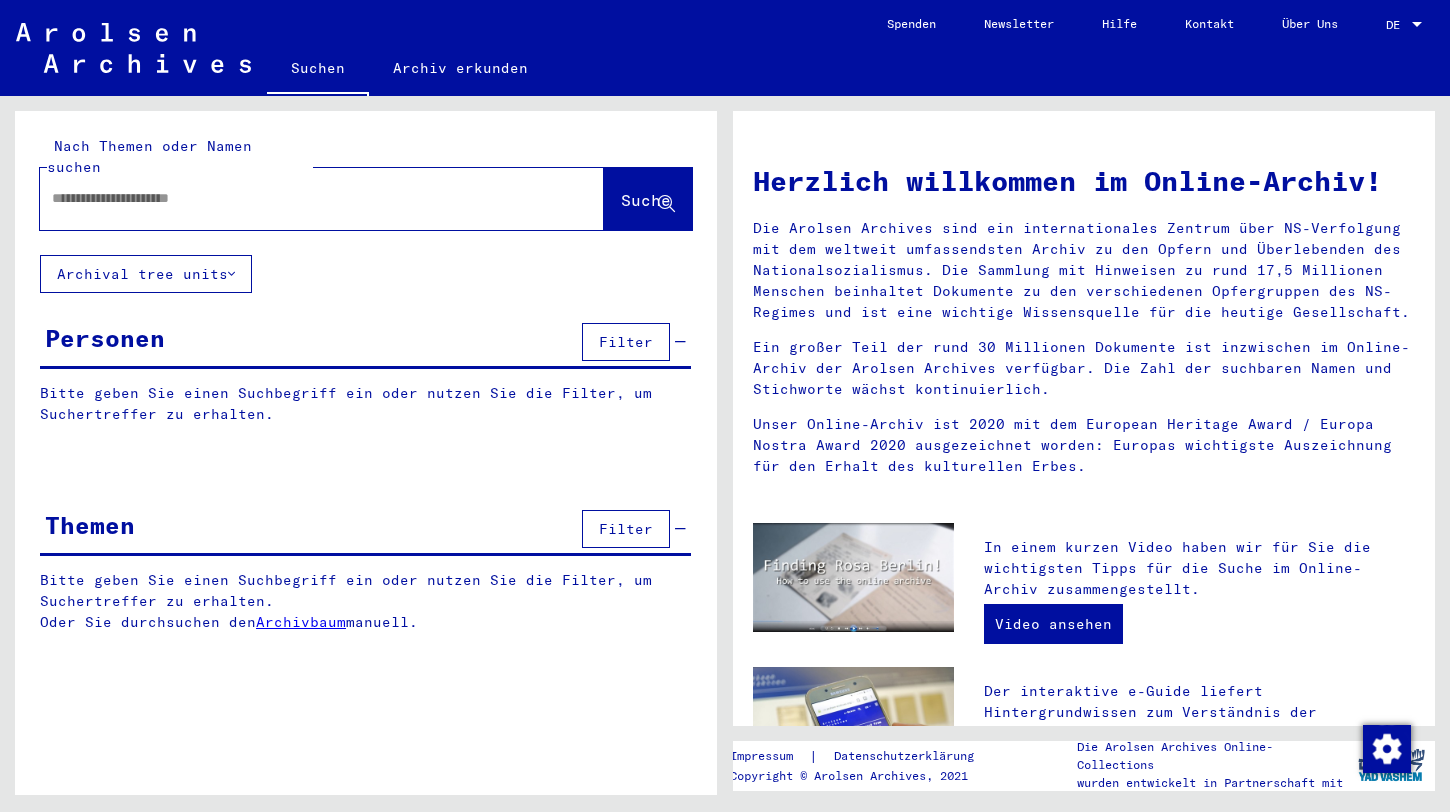 click on "Filter" at bounding box center [626, 342] 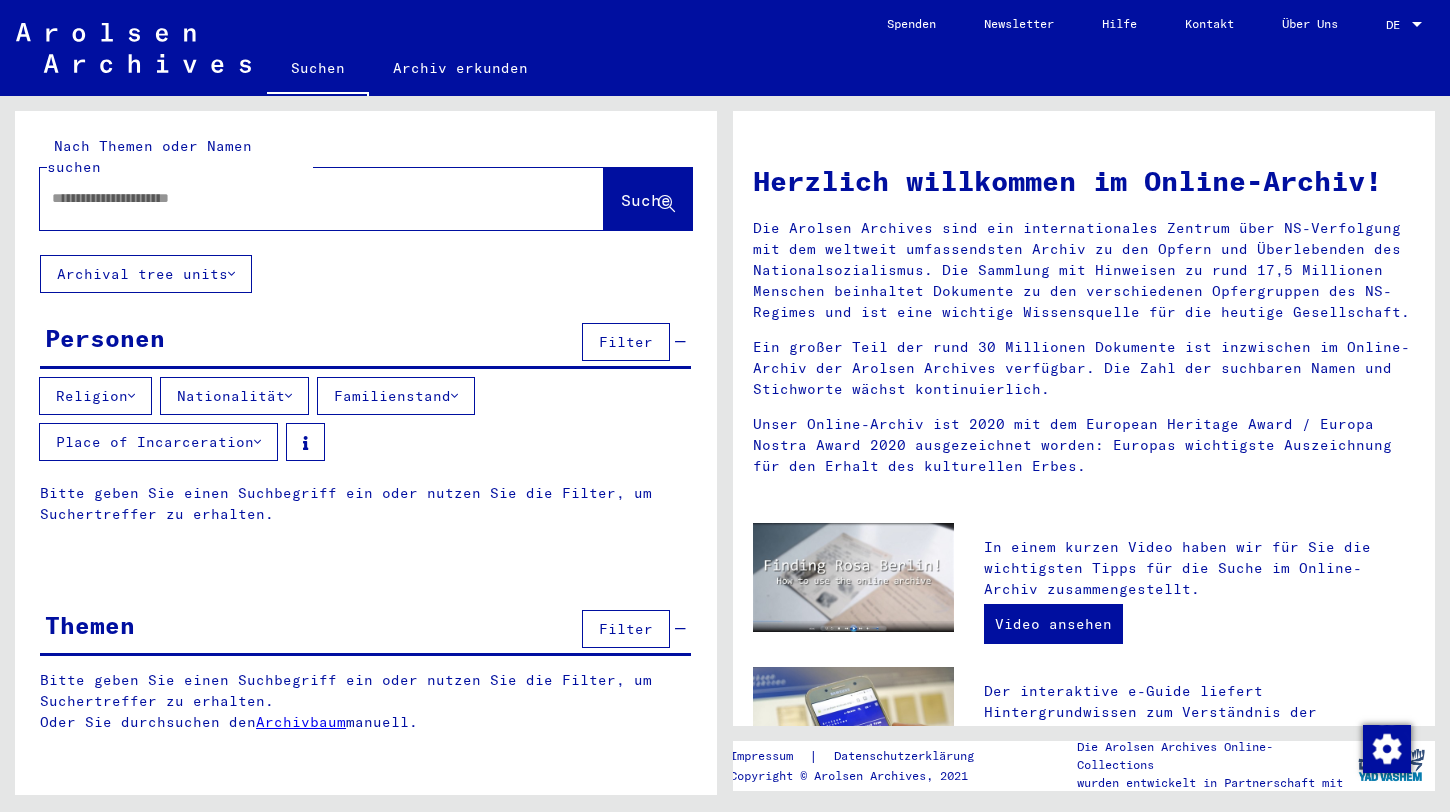 click at bounding box center (288, 396) 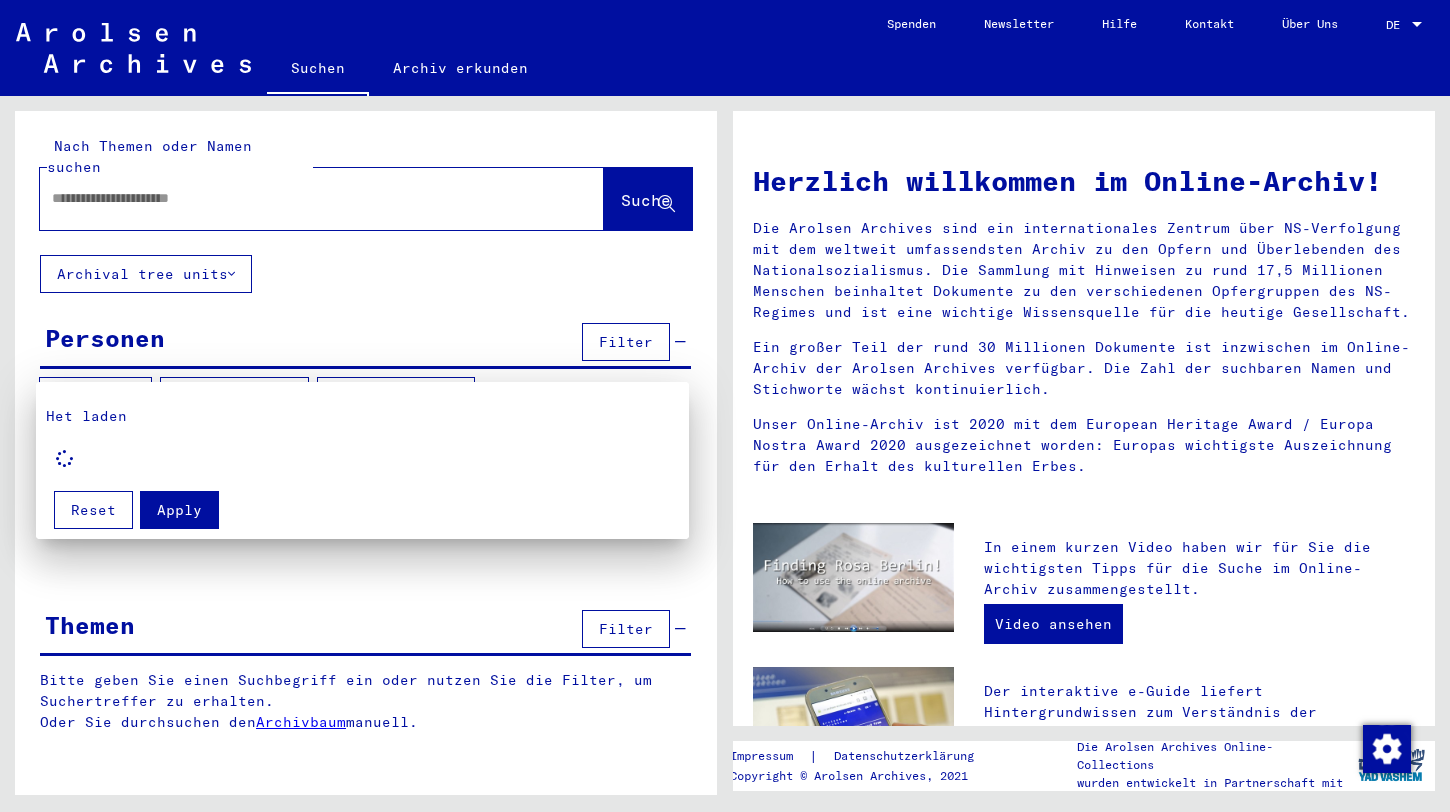 click at bounding box center (725, 406) 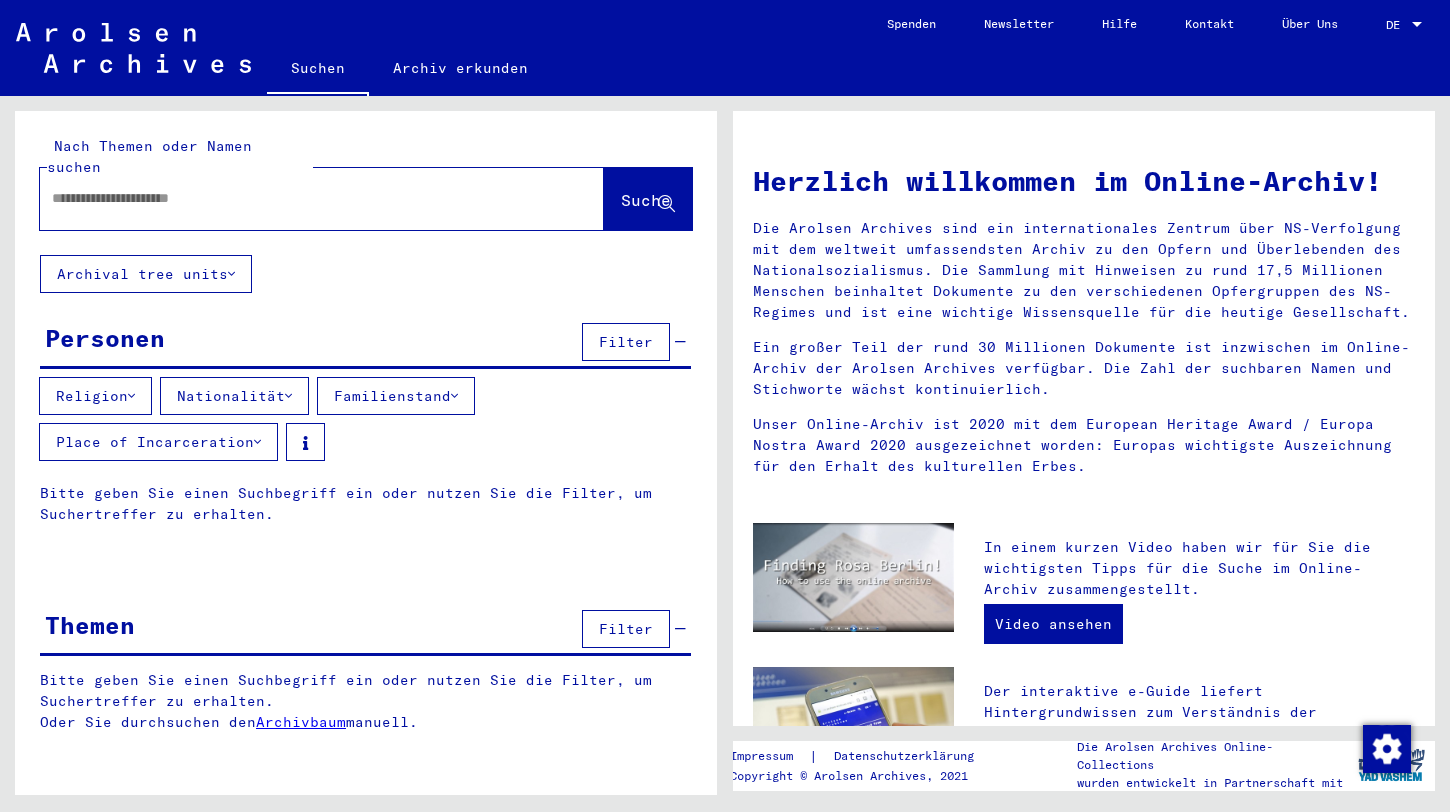 click on "Personen" at bounding box center [105, 338] 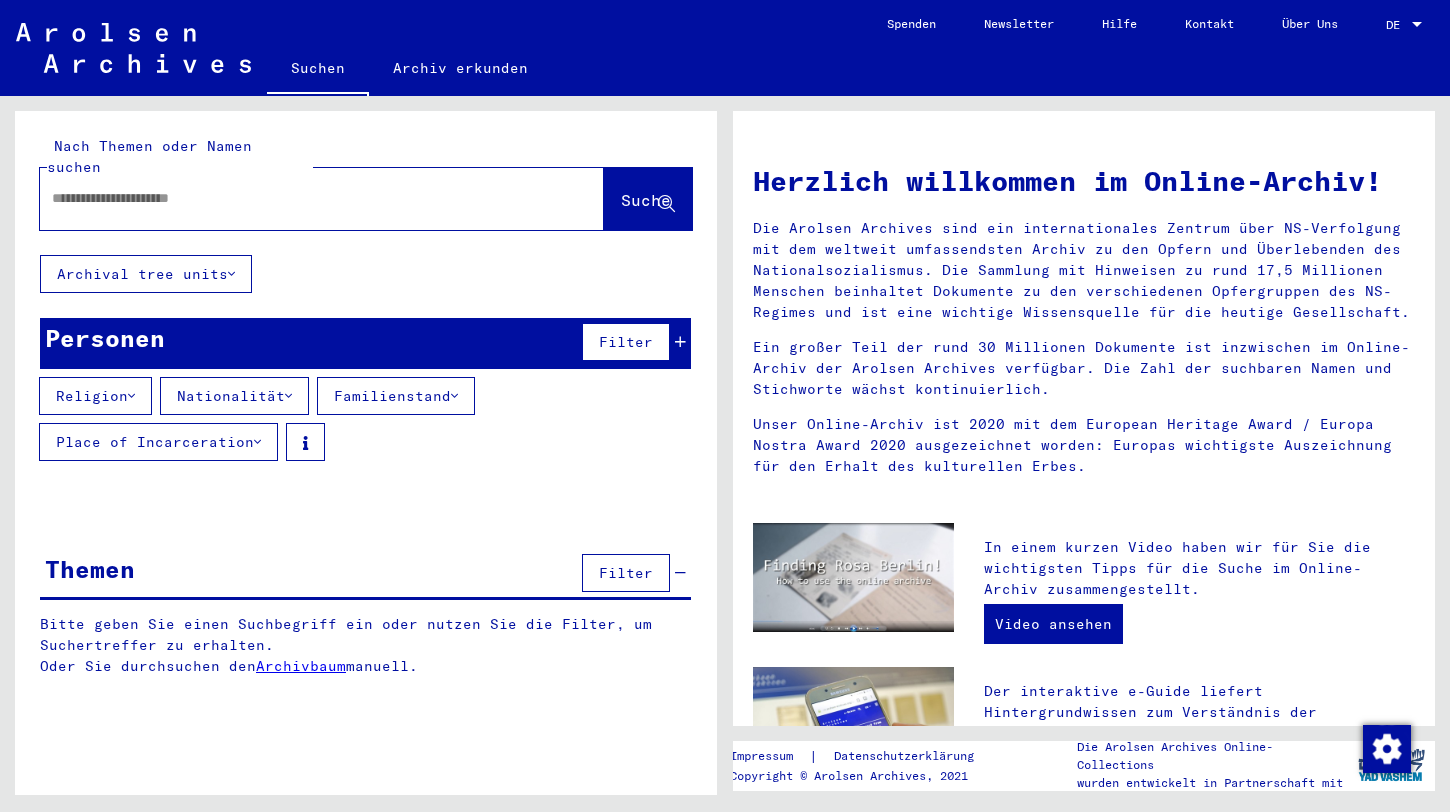 click on "Bitte geben Sie einen Suchbegriff ein oder nutzen Sie die Filter, um Suchertreffer zu erhalten." at bounding box center (365, 504) 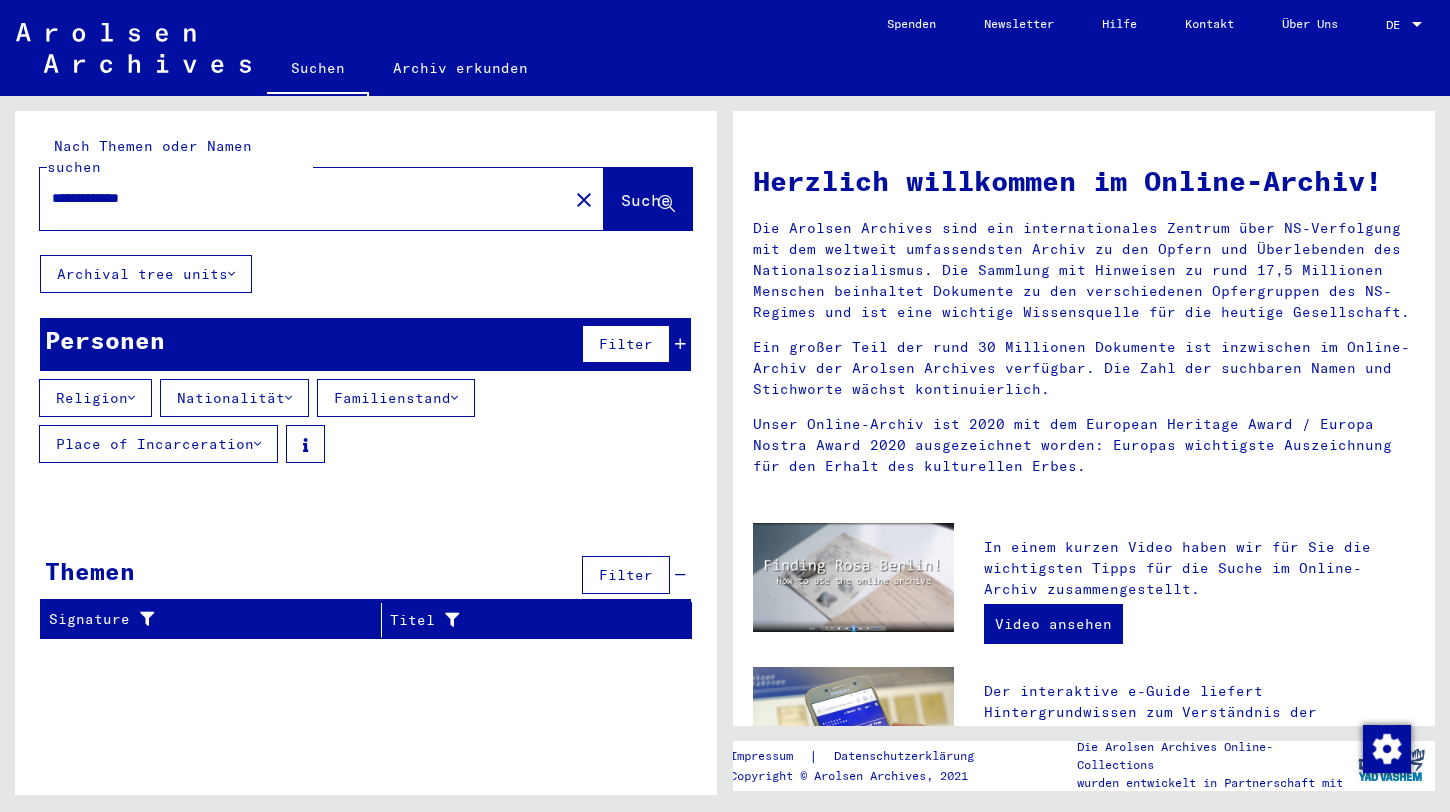 click on "Filter" at bounding box center [626, 344] 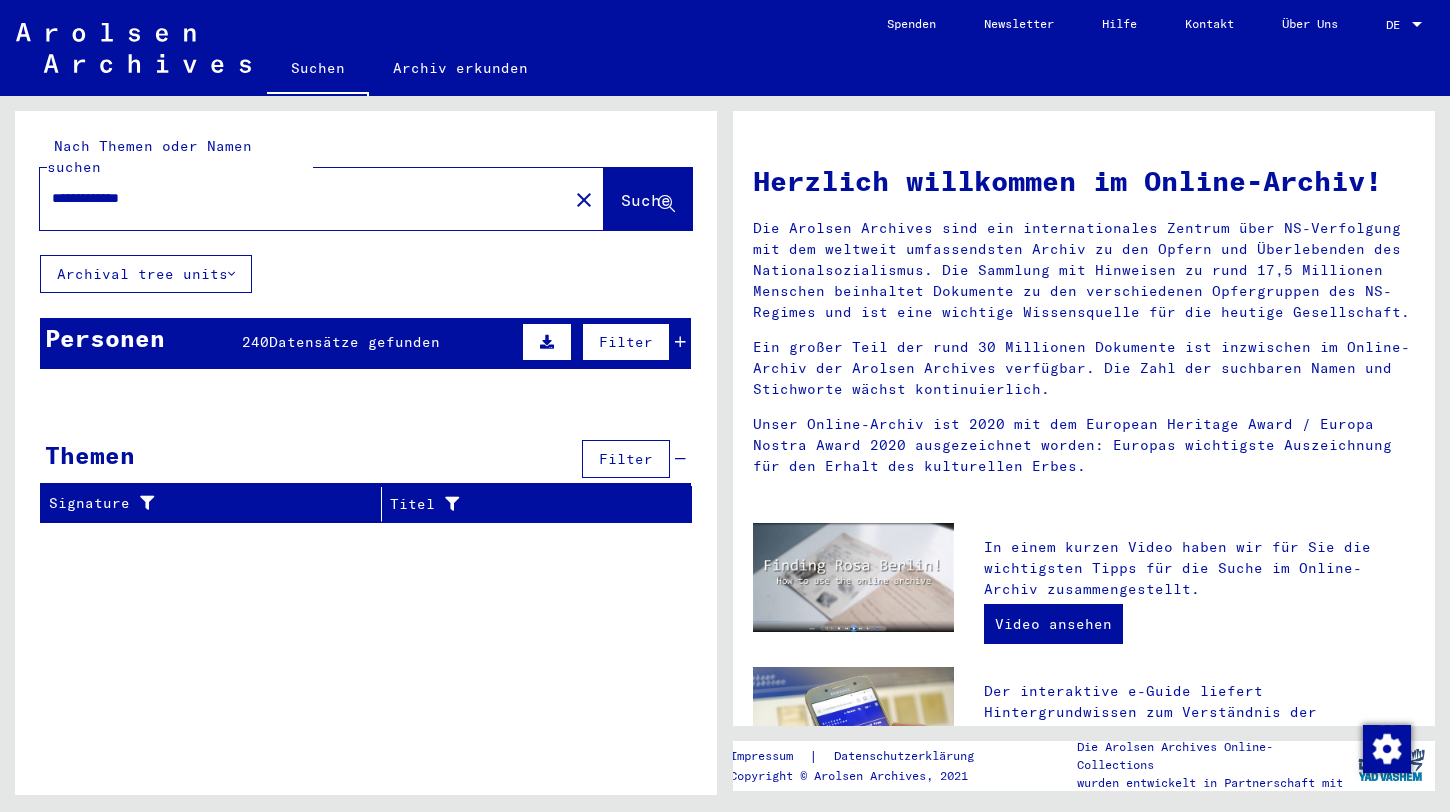 click on "**********" 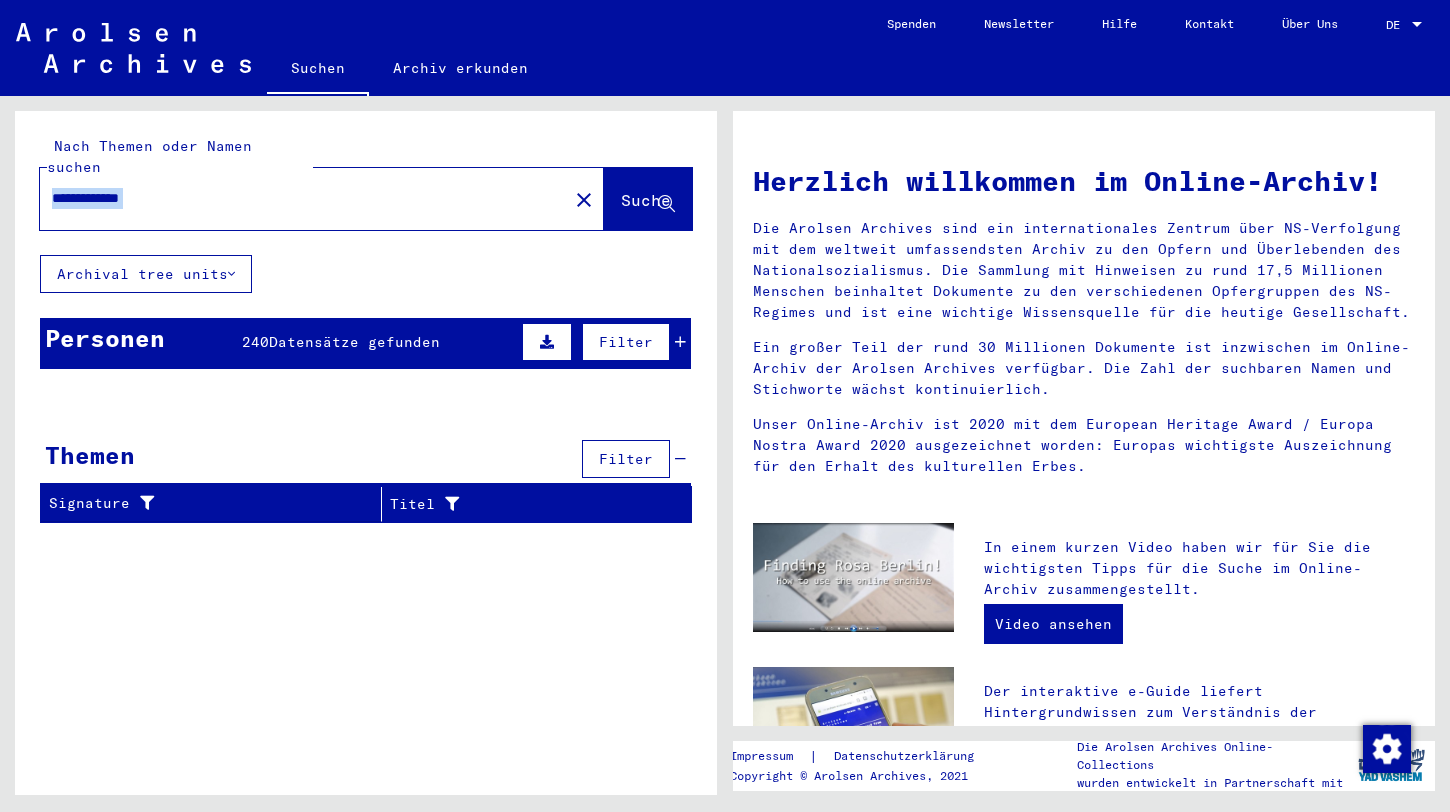 click on "**********" 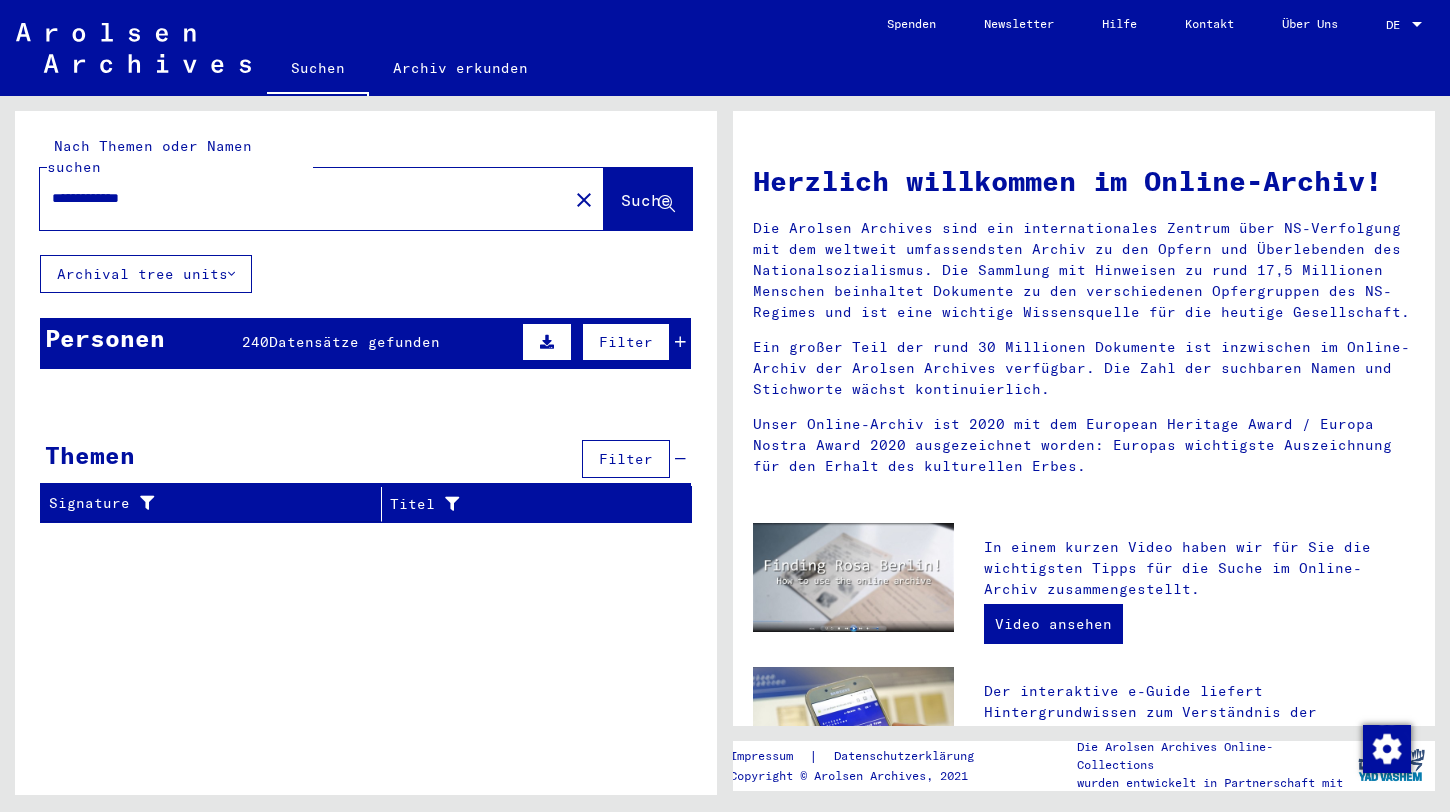 click on "**********" at bounding box center (298, 198) 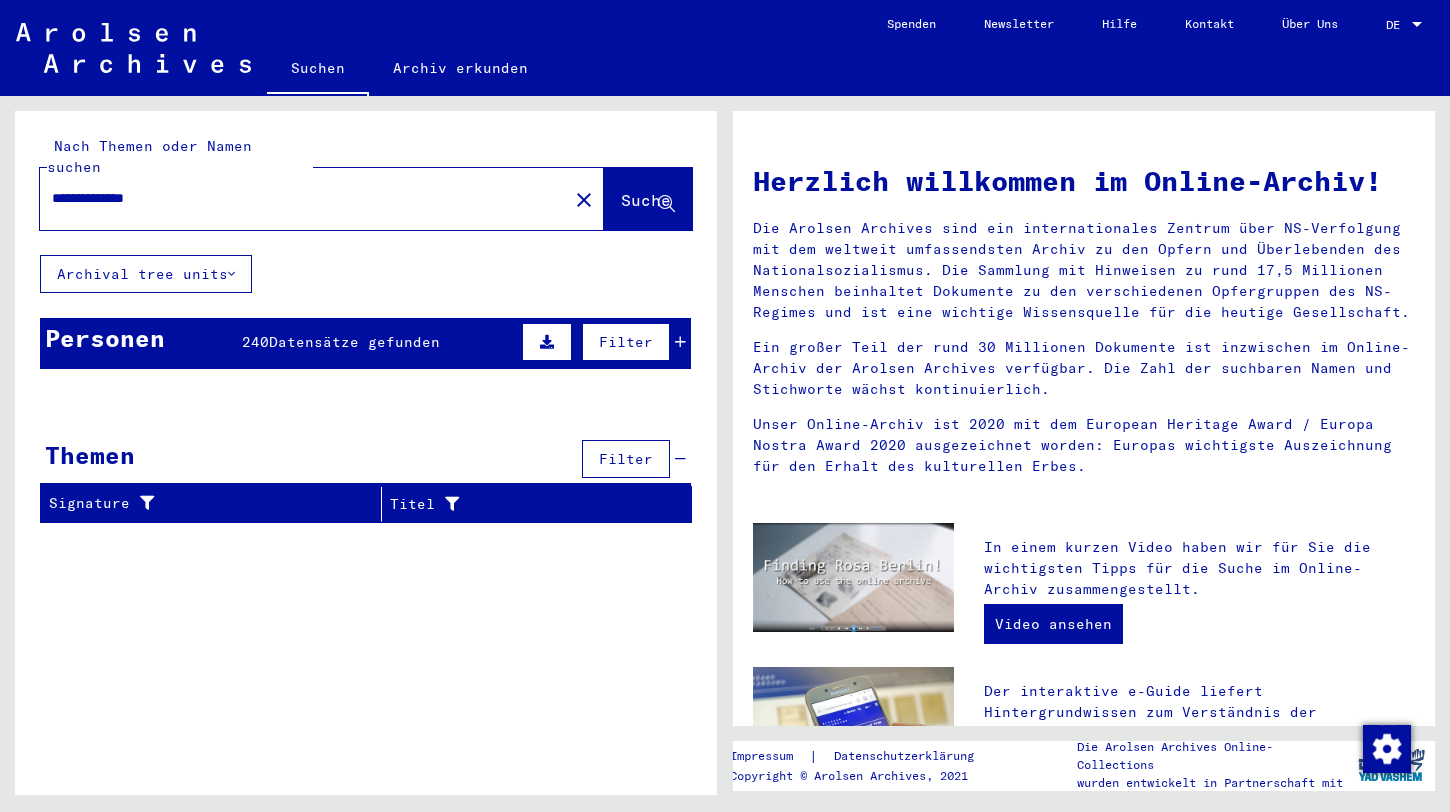 type on "**********" 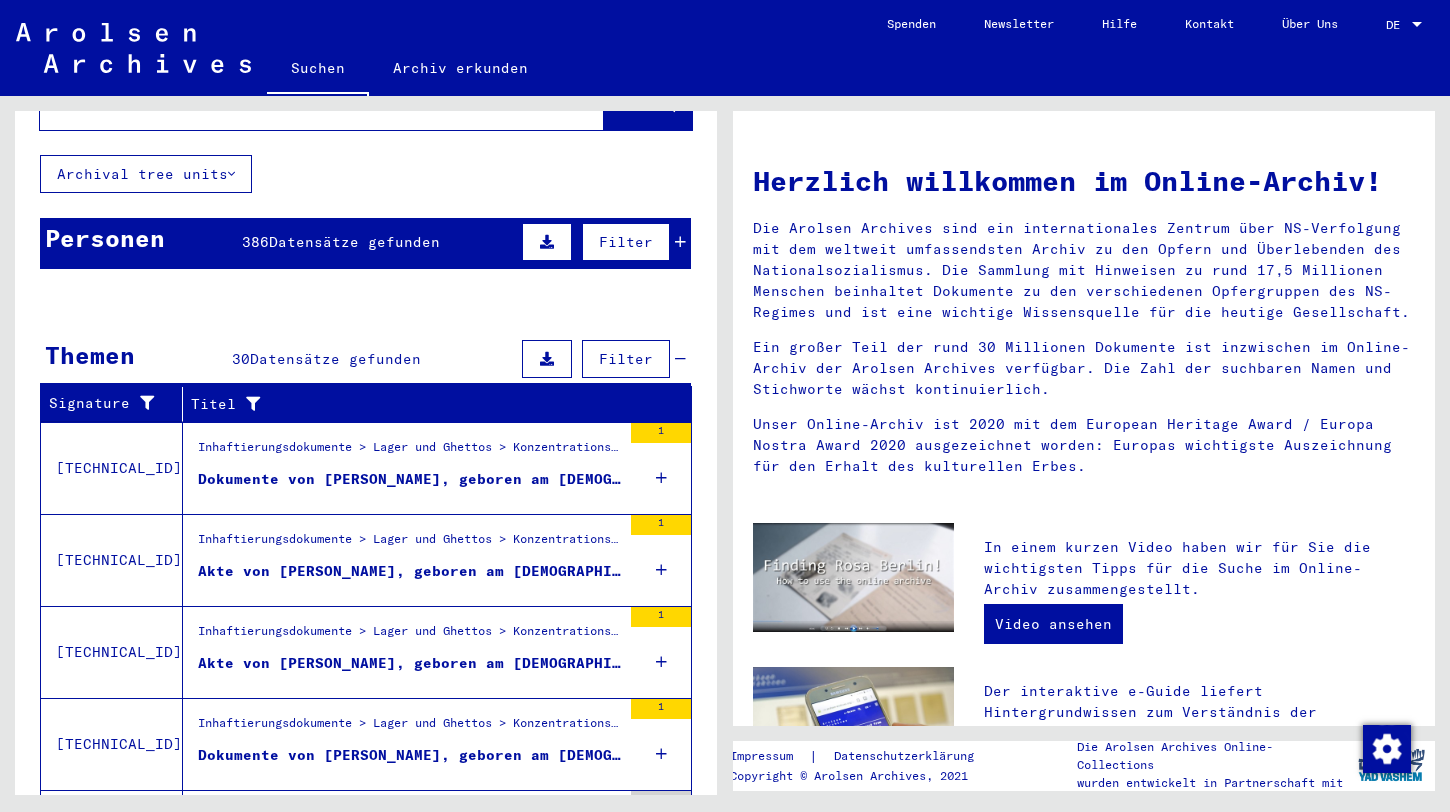 scroll, scrollTop: 103, scrollLeft: 0, axis: vertical 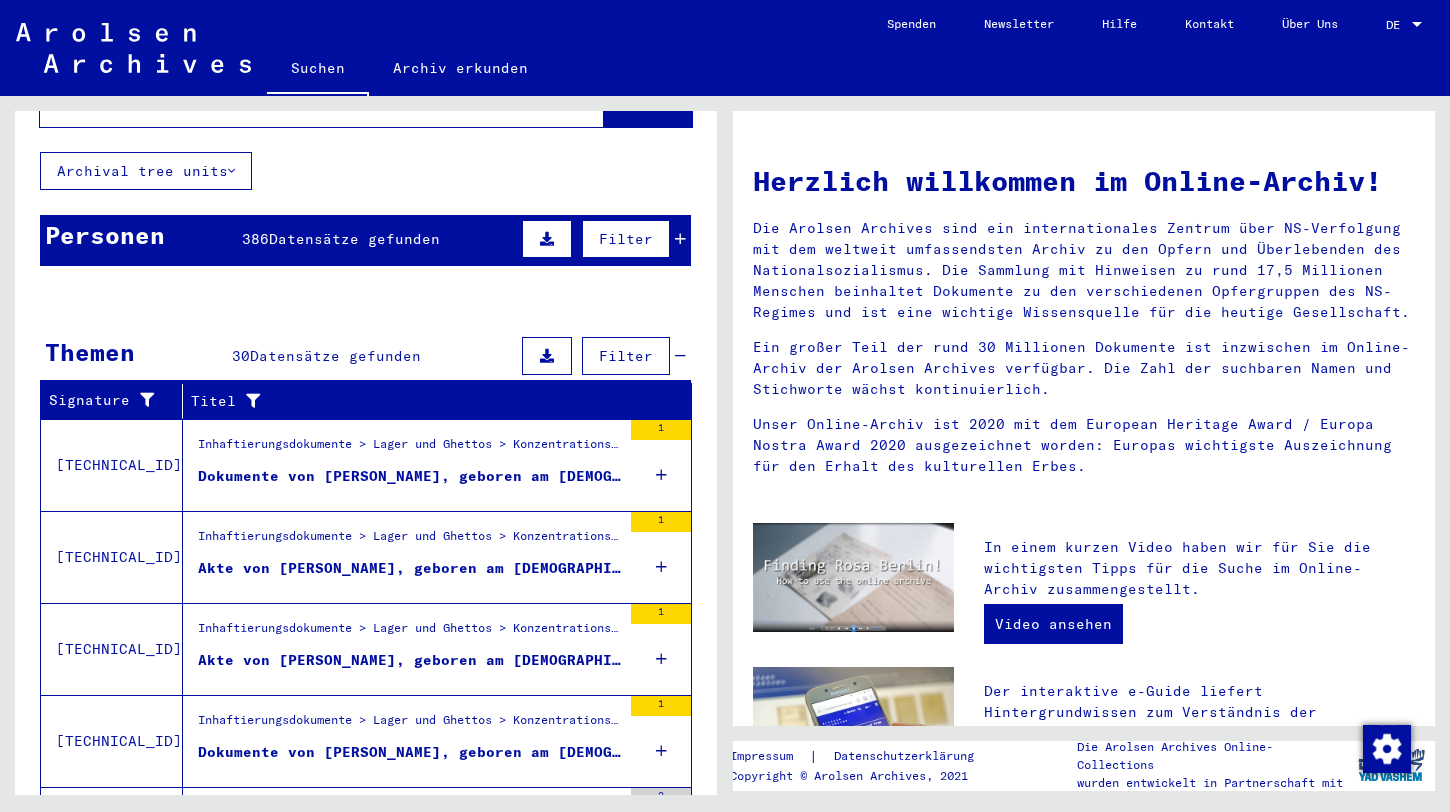click on "Dokumente von [PERSON_NAME], geboren am [DEMOGRAPHIC_DATA]" at bounding box center [409, 481] 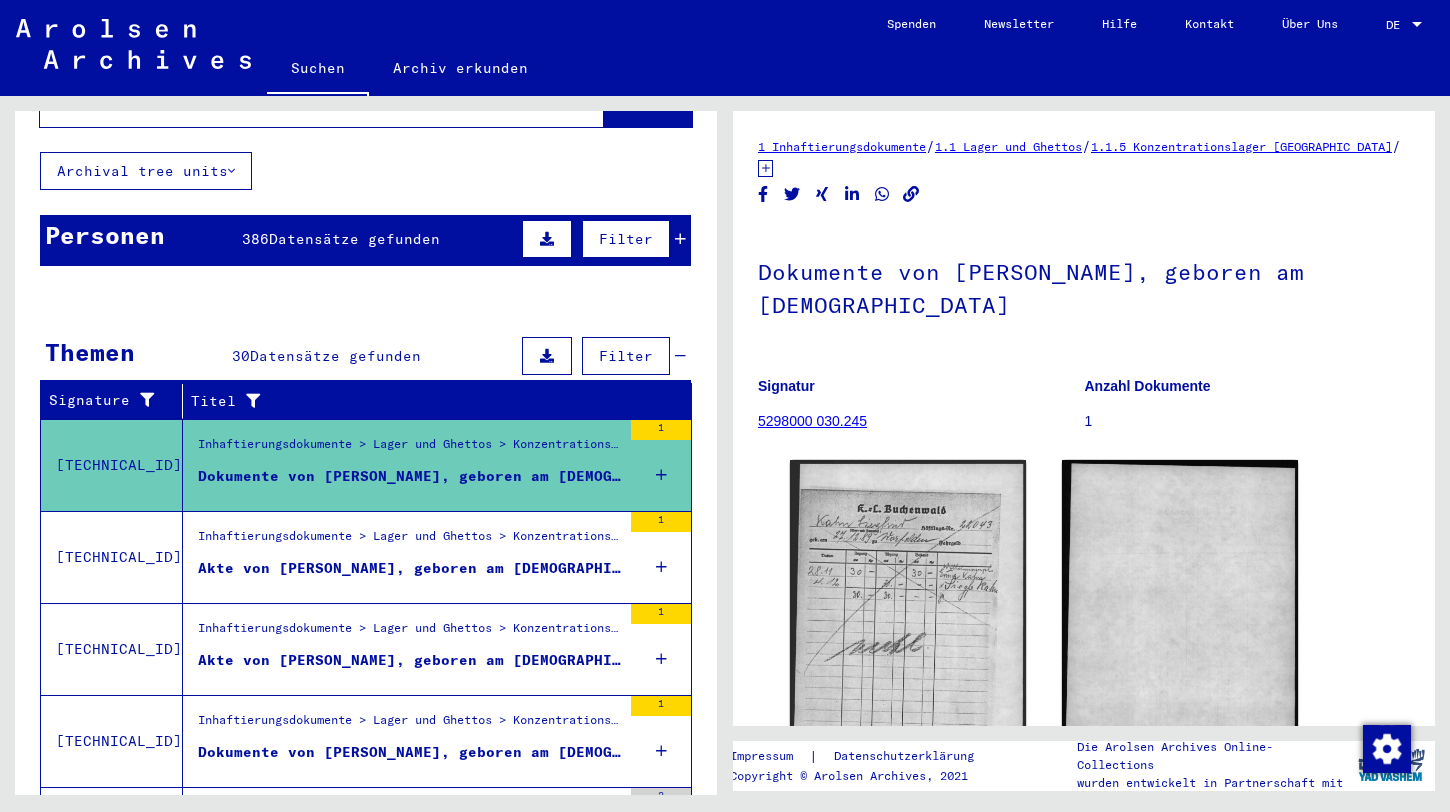 scroll, scrollTop: 112, scrollLeft: 0, axis: vertical 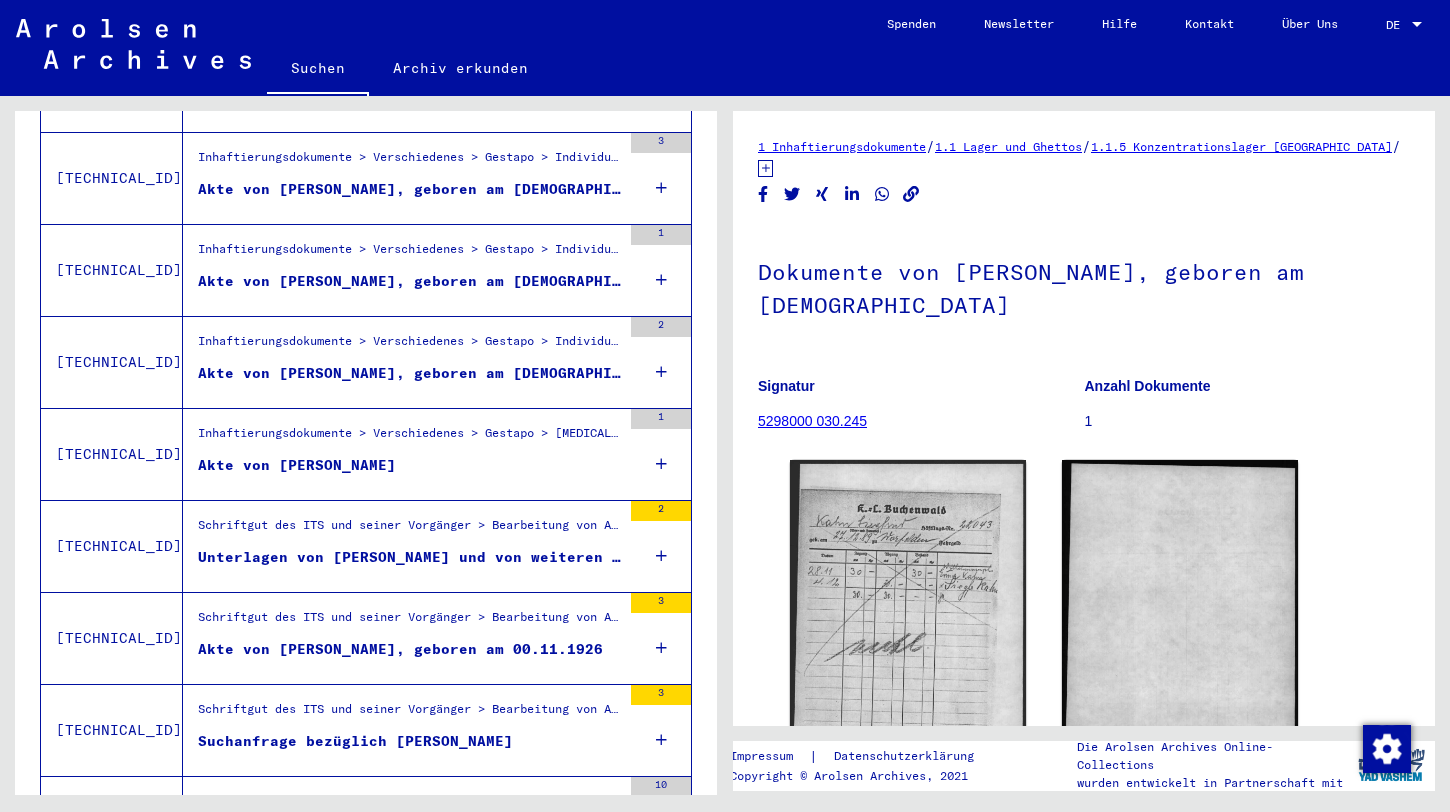 click on "Akte von [PERSON_NAME]" at bounding box center [409, 470] 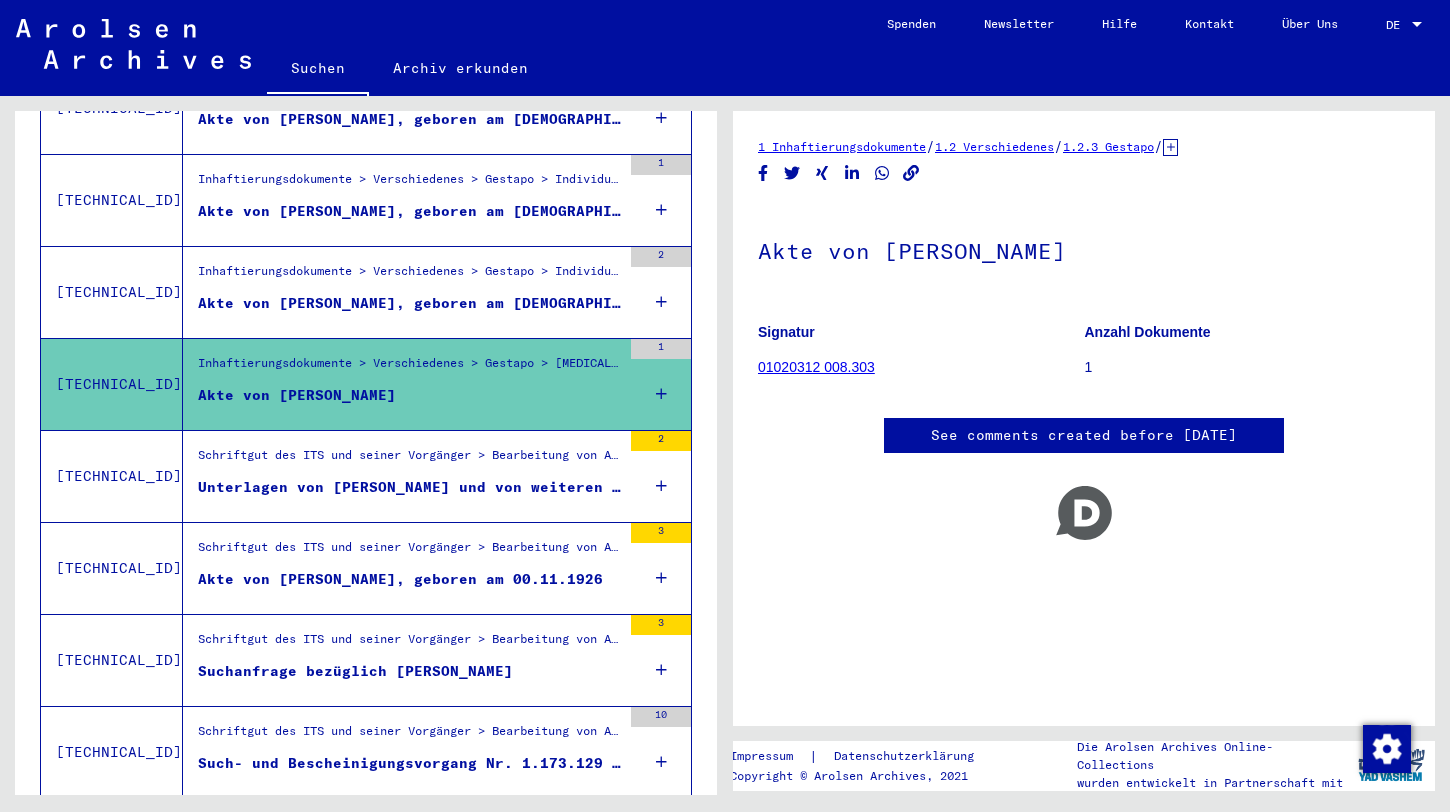 scroll, scrollTop: 850, scrollLeft: 0, axis: vertical 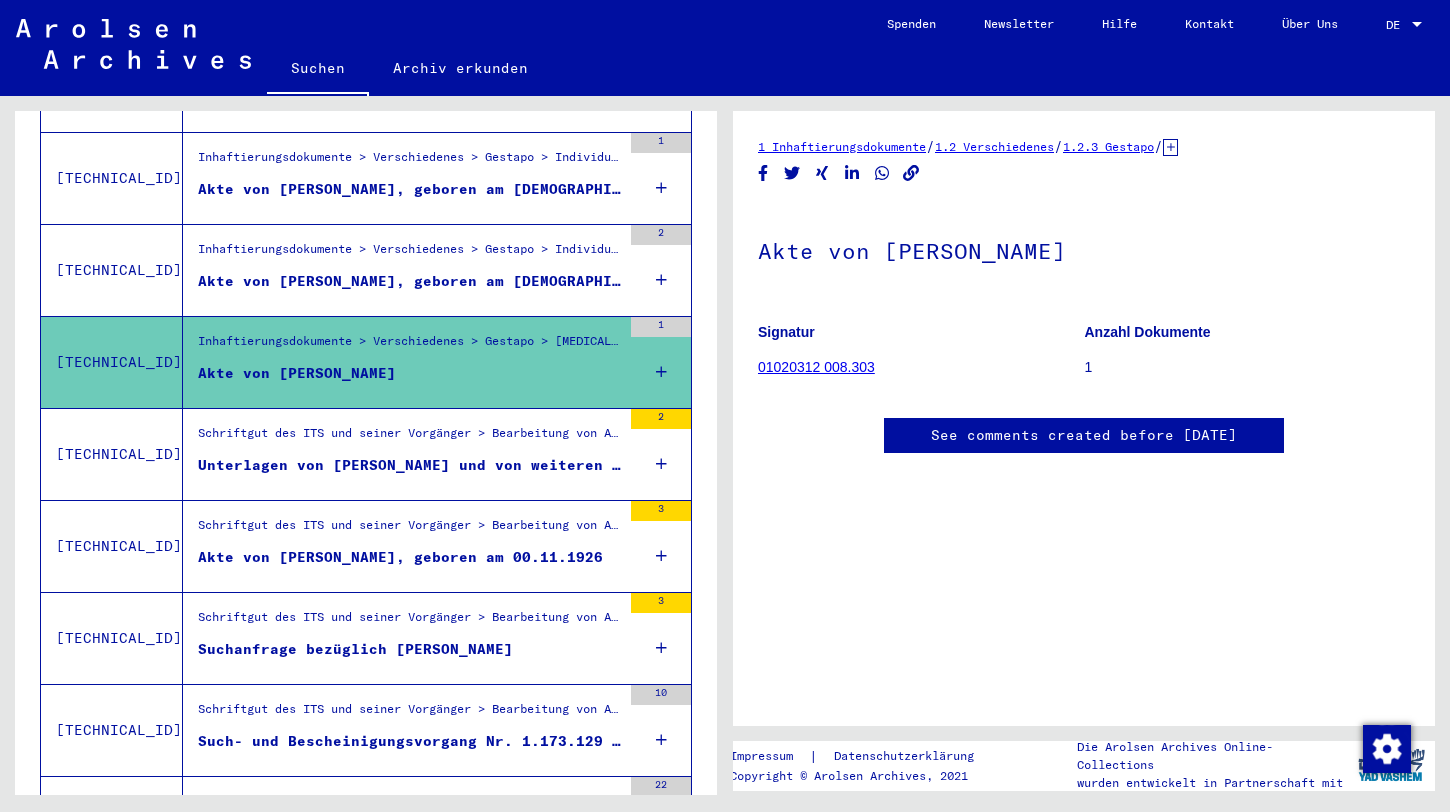 click on "Unterlagen von [PERSON_NAME] und von weiteren Personen" at bounding box center (409, 465) 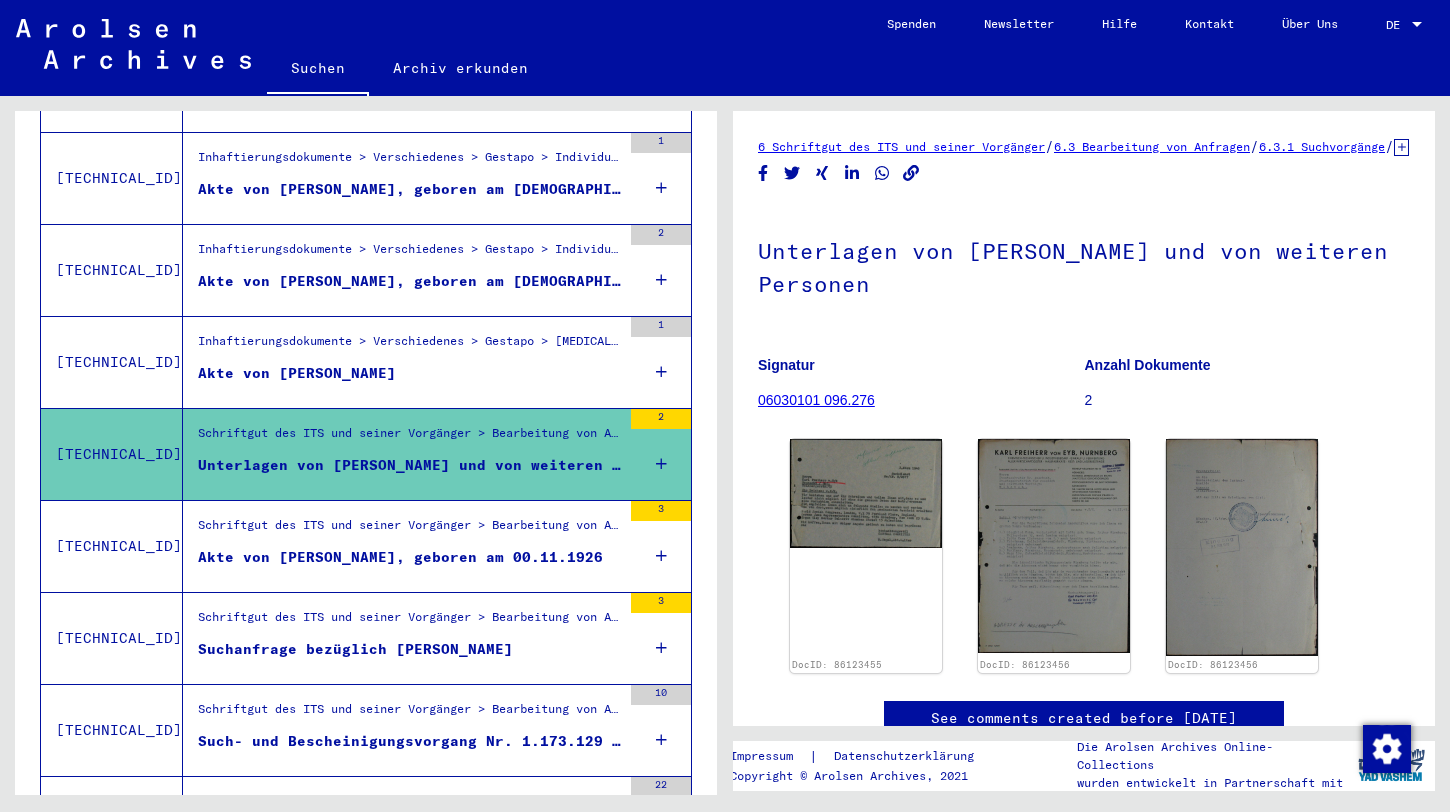 scroll, scrollTop: 0, scrollLeft: 0, axis: both 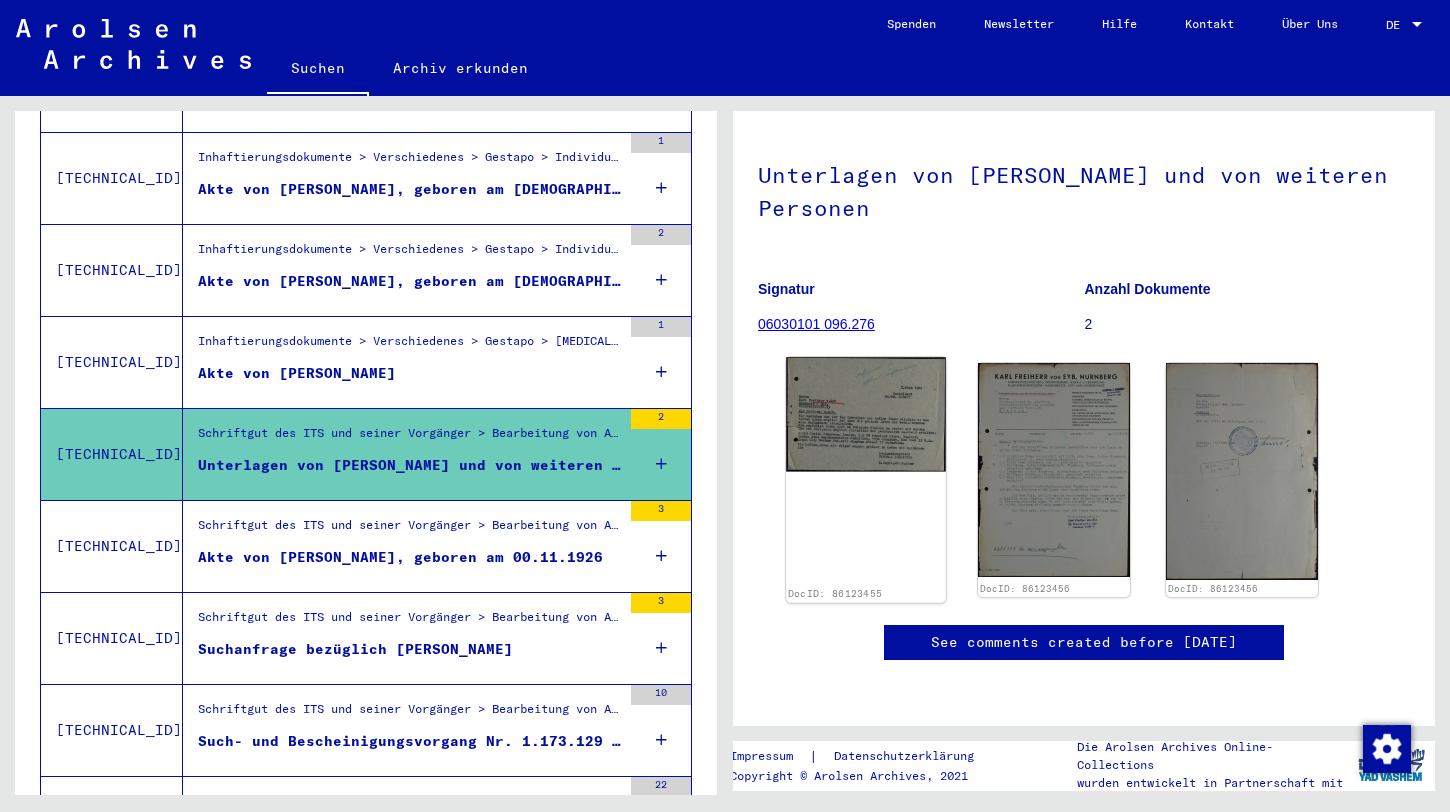 click 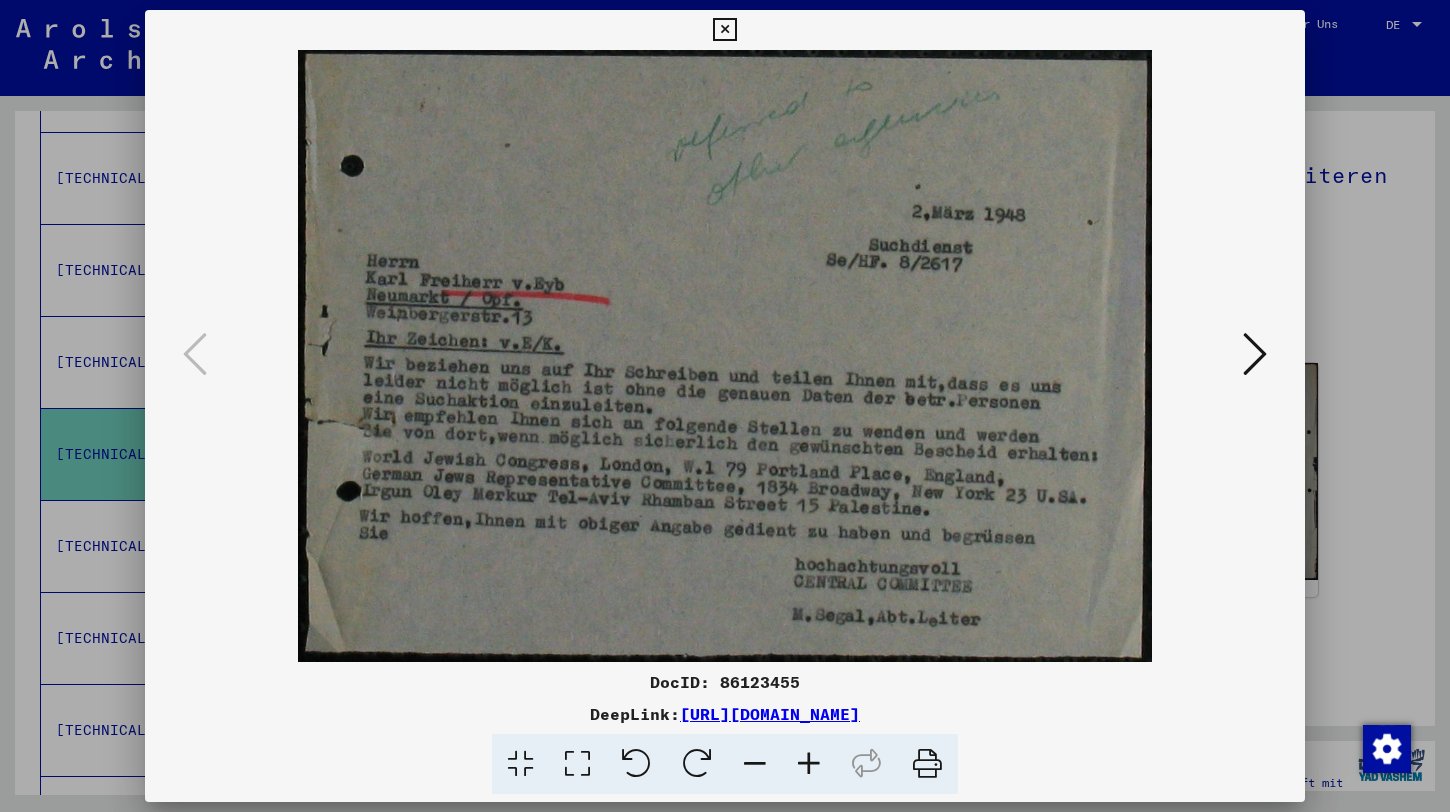 click at bounding box center (725, 356) 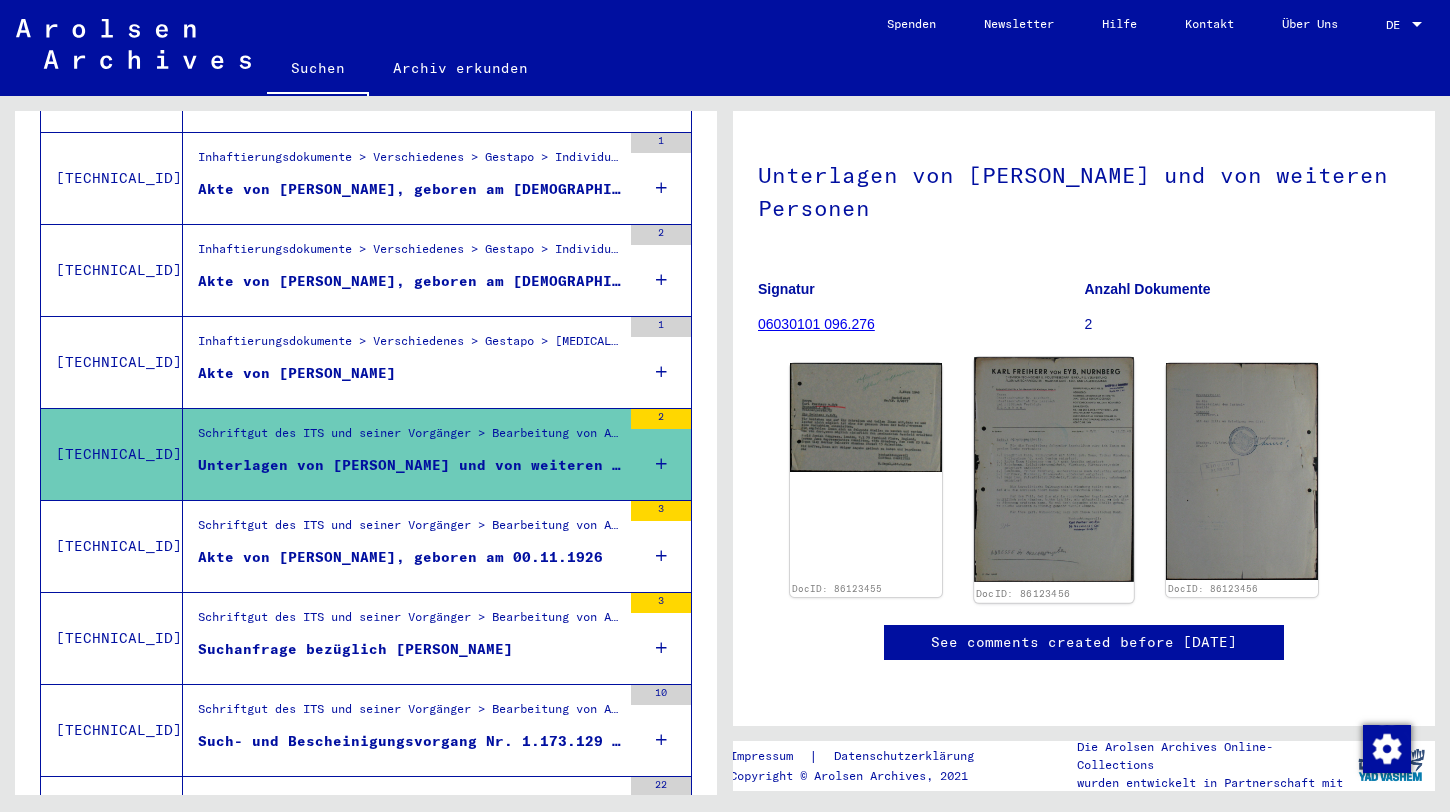 click 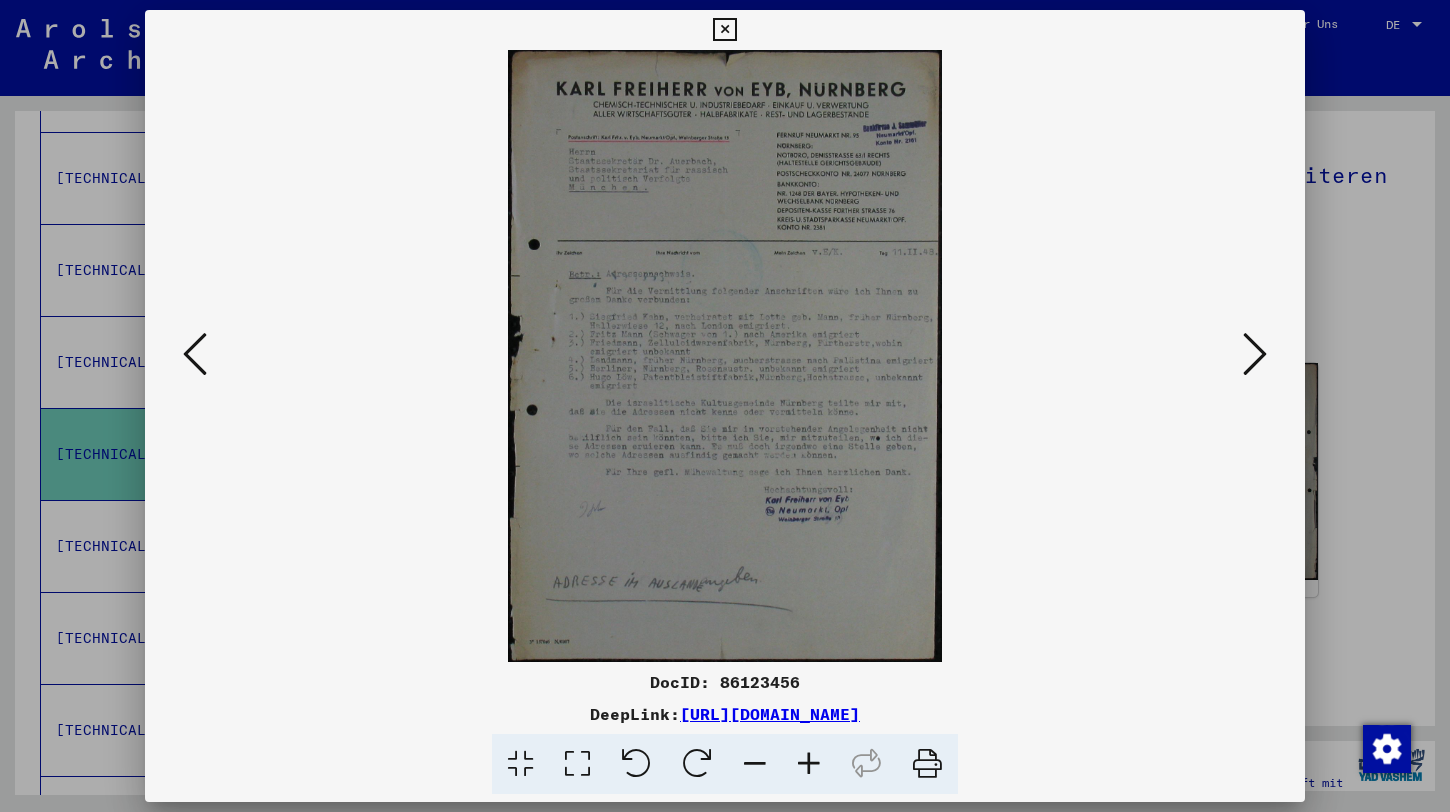 click at bounding box center (725, 406) 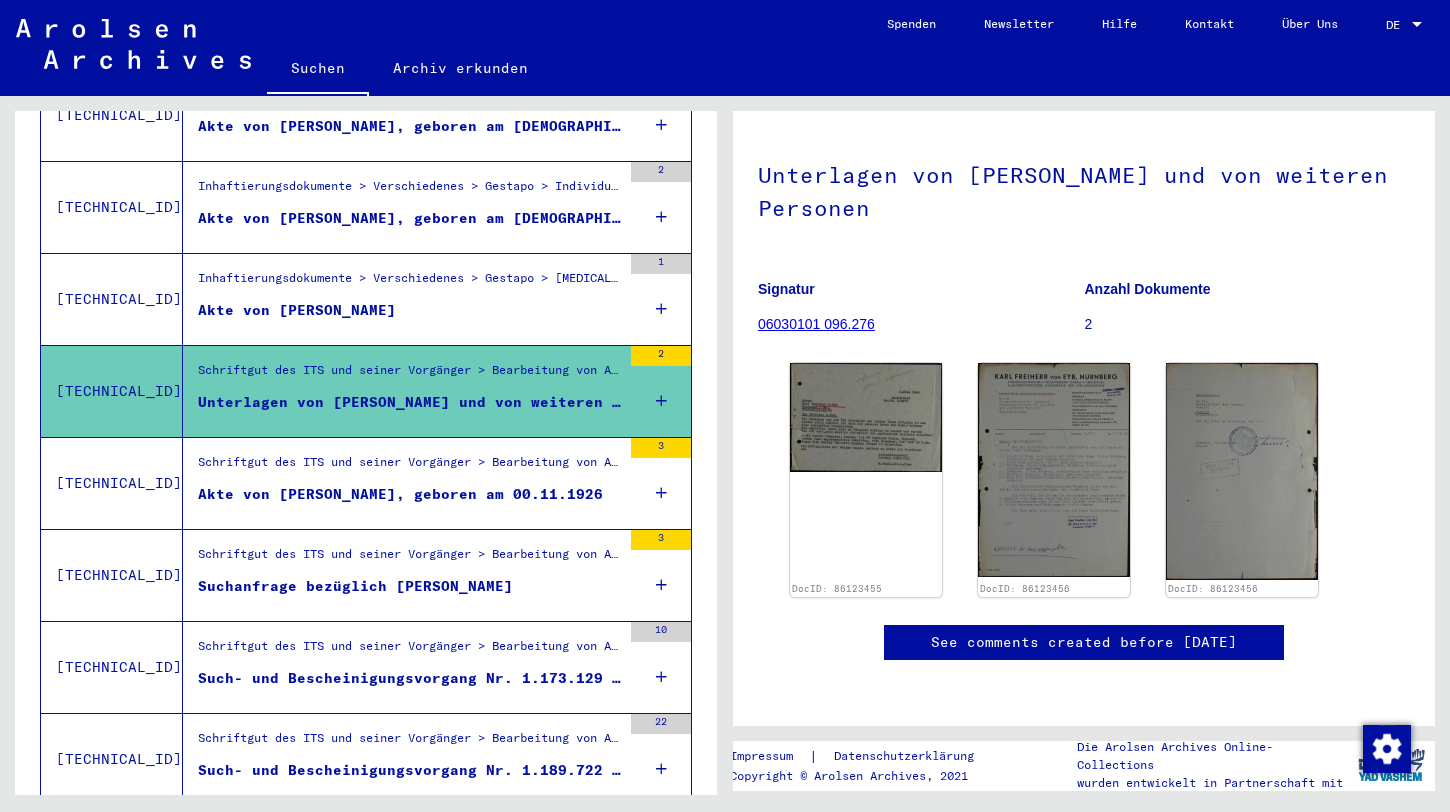scroll, scrollTop: 916, scrollLeft: 0, axis: vertical 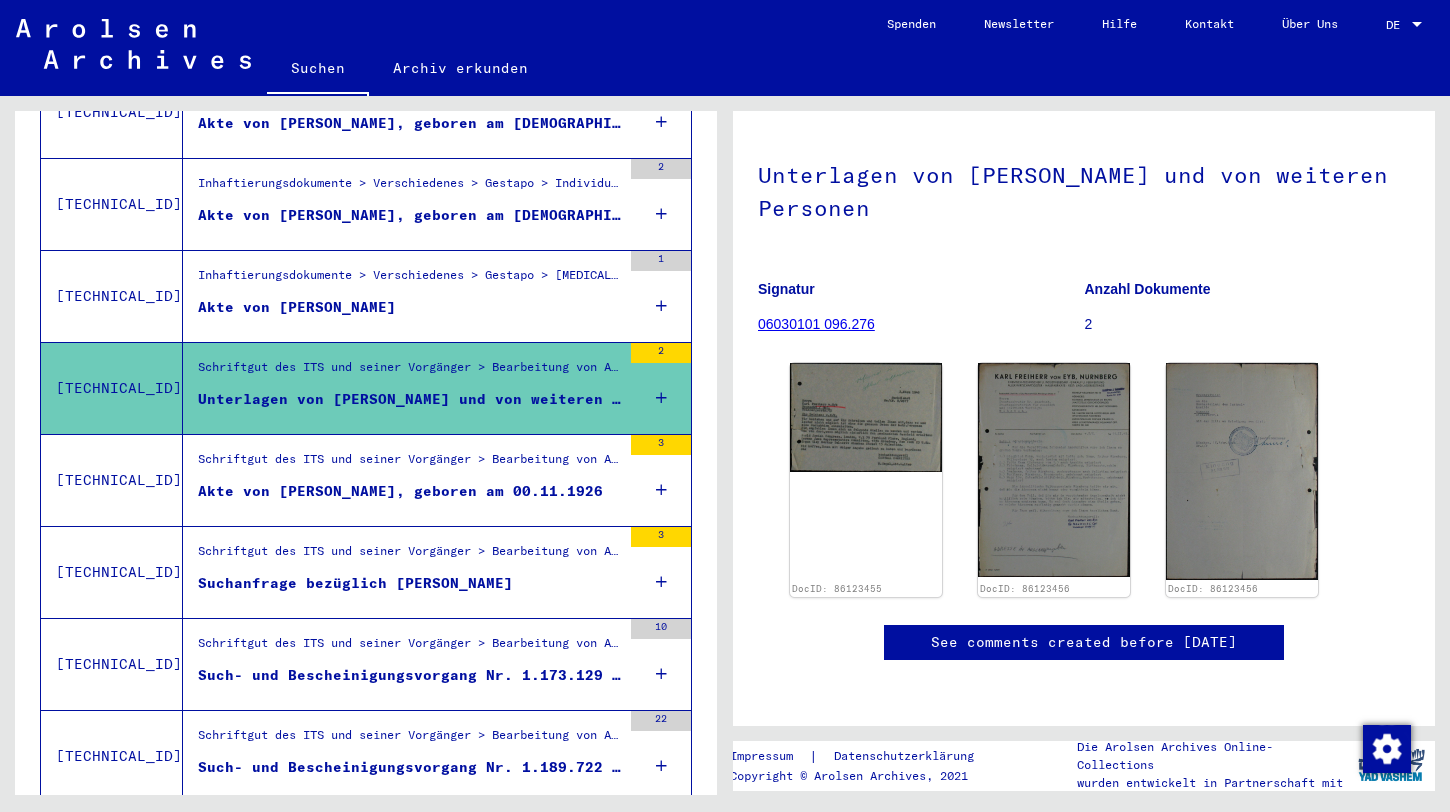 click on "Akte von [PERSON_NAME], geboren am 00.11.1926" at bounding box center (400, 491) 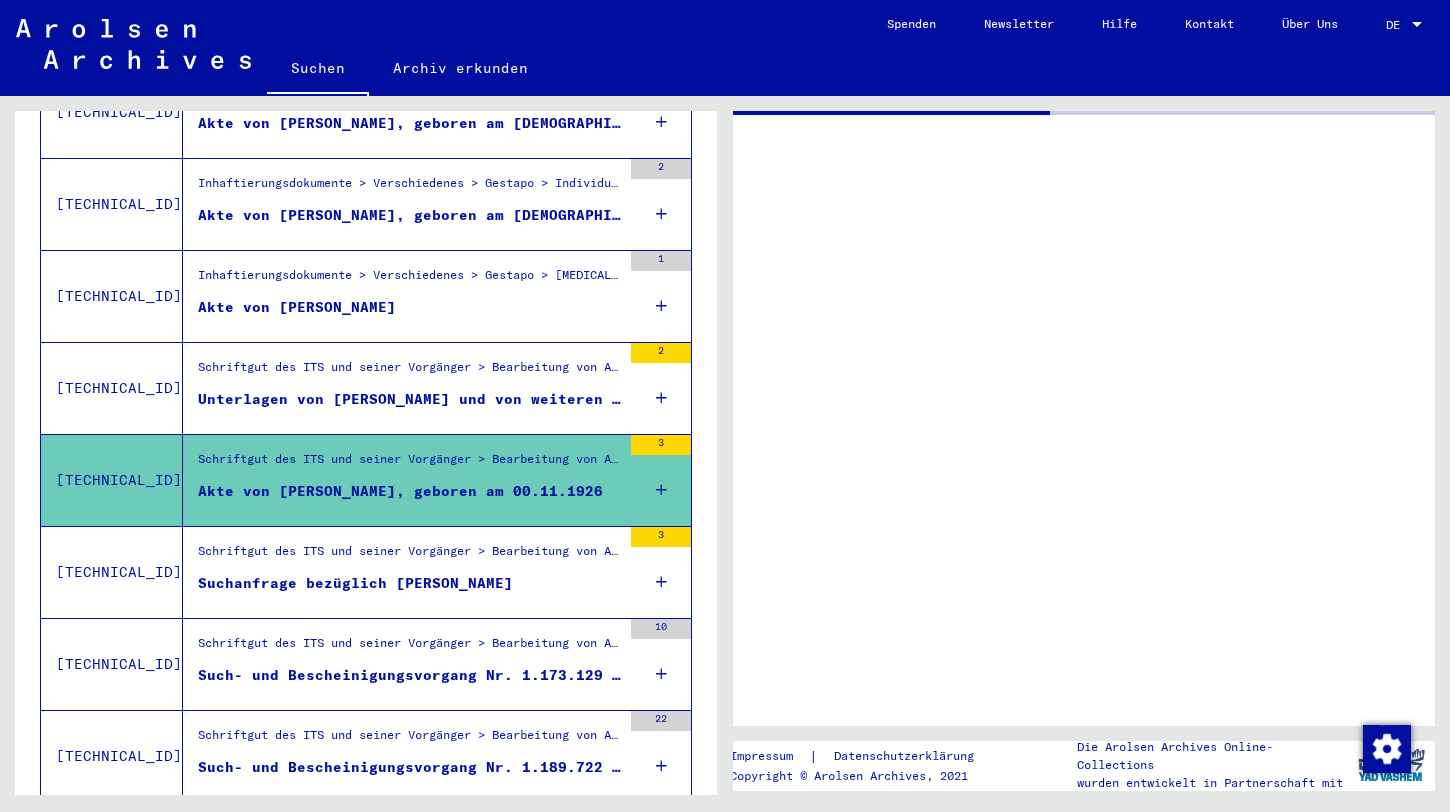 scroll, scrollTop: 0, scrollLeft: 0, axis: both 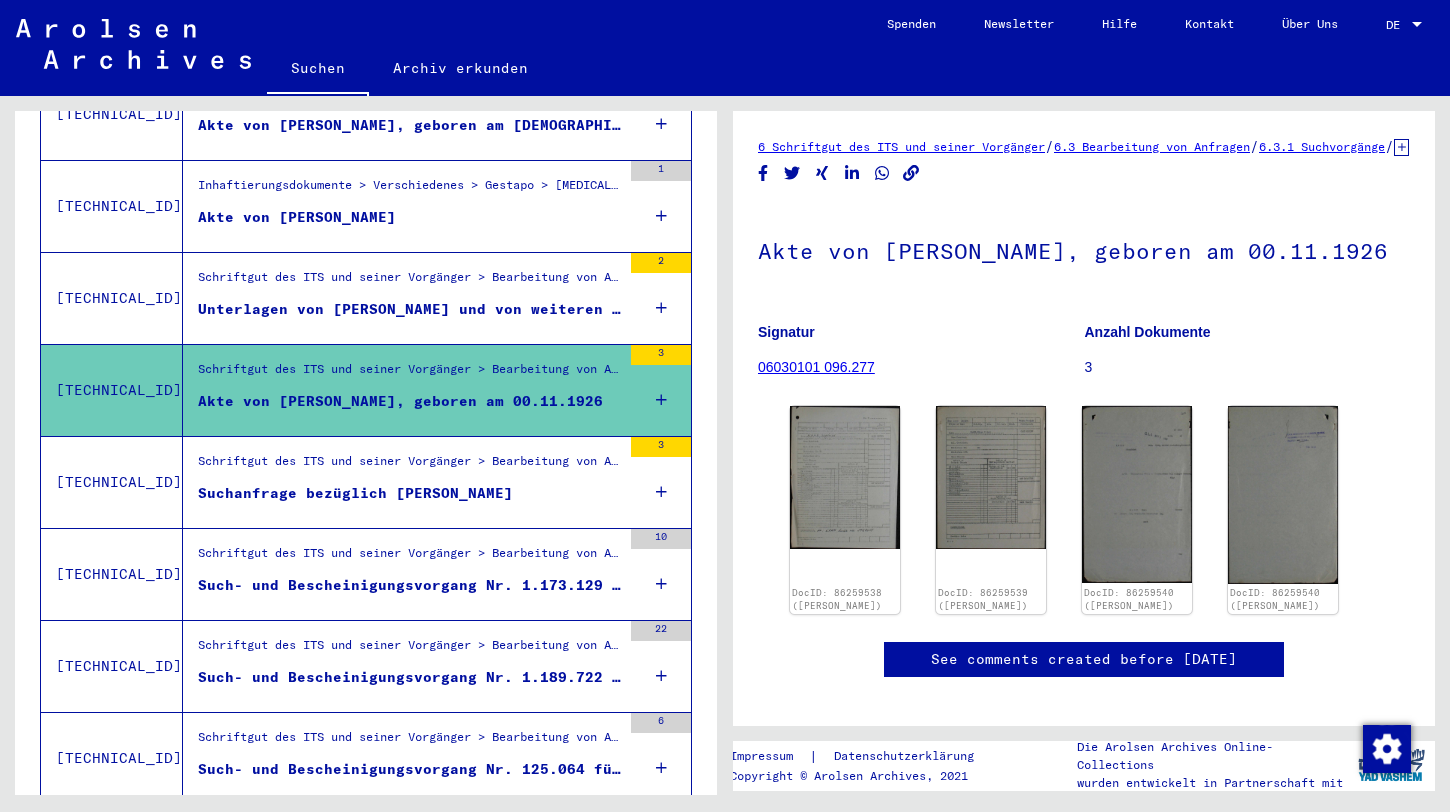 click on "Suchanfrage bezüglich [PERSON_NAME]" at bounding box center (409, 498) 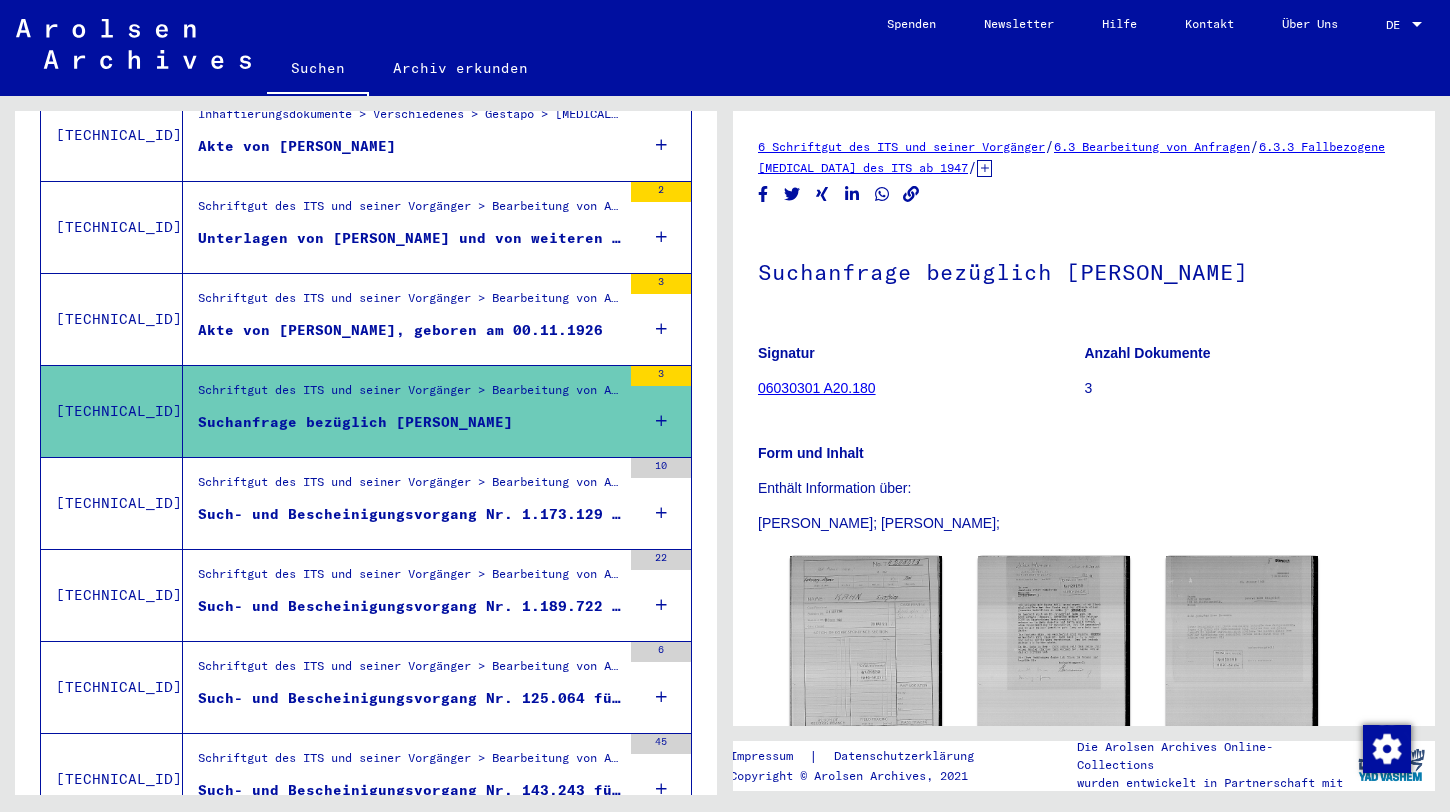 scroll, scrollTop: 1079, scrollLeft: 0, axis: vertical 